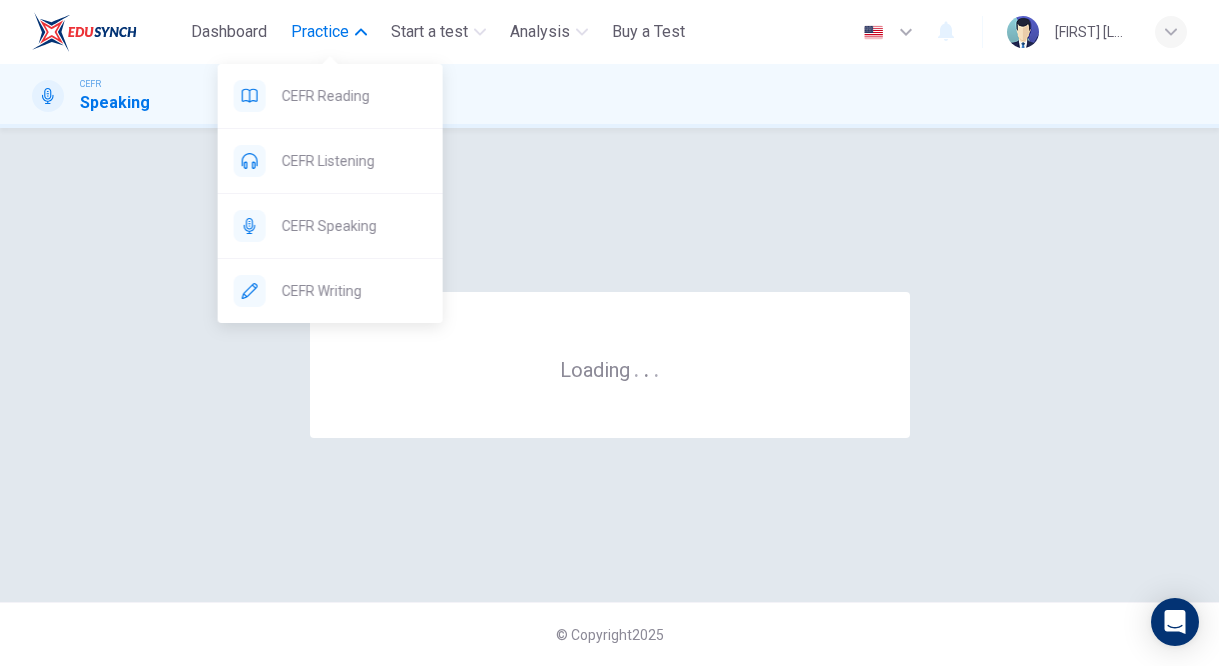 scroll, scrollTop: 0, scrollLeft: 0, axis: both 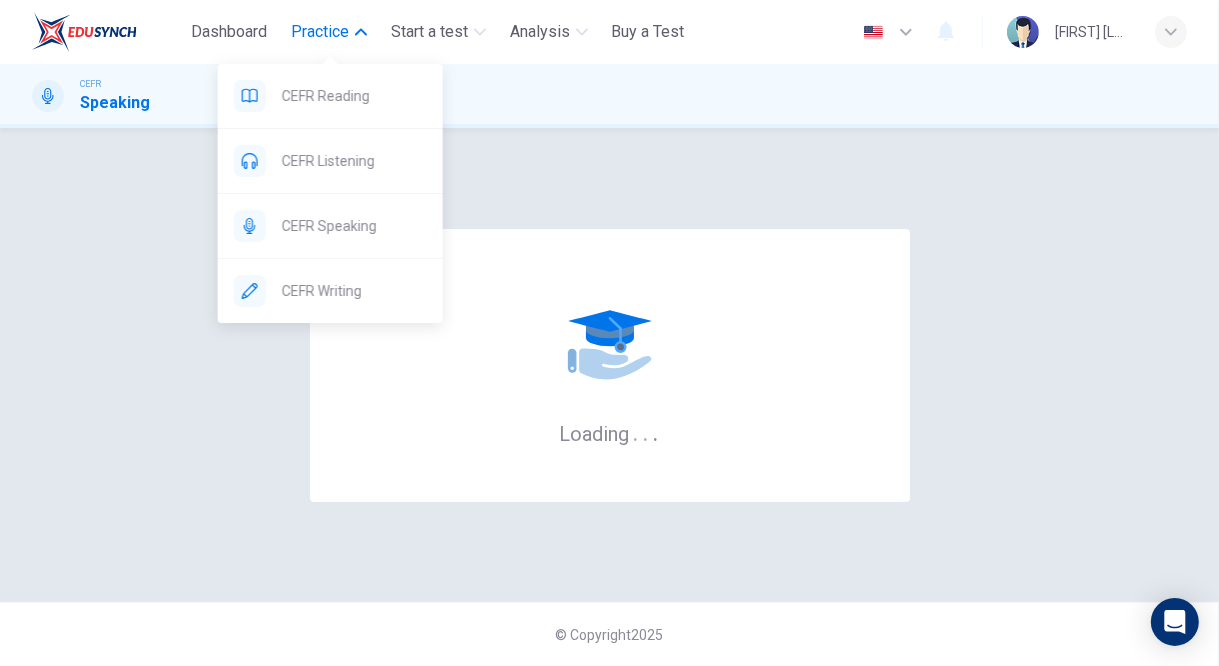 click on "Loading . . . © Copyright  2025" at bounding box center [609, 397] 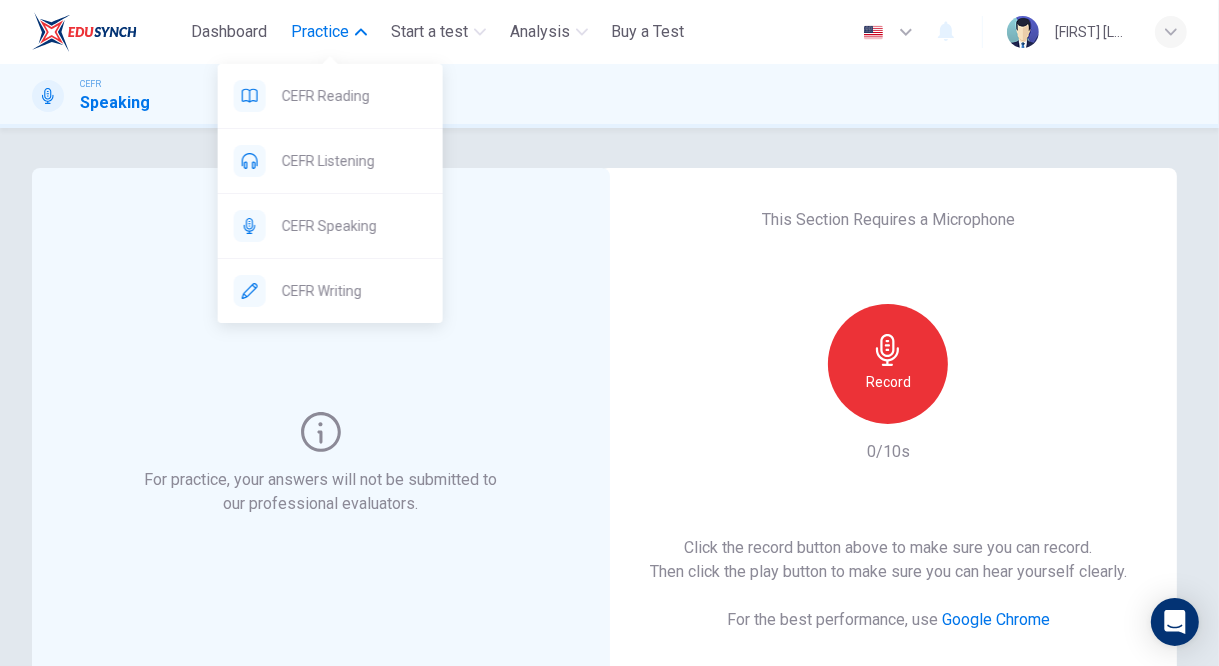 click at bounding box center [887, 350] 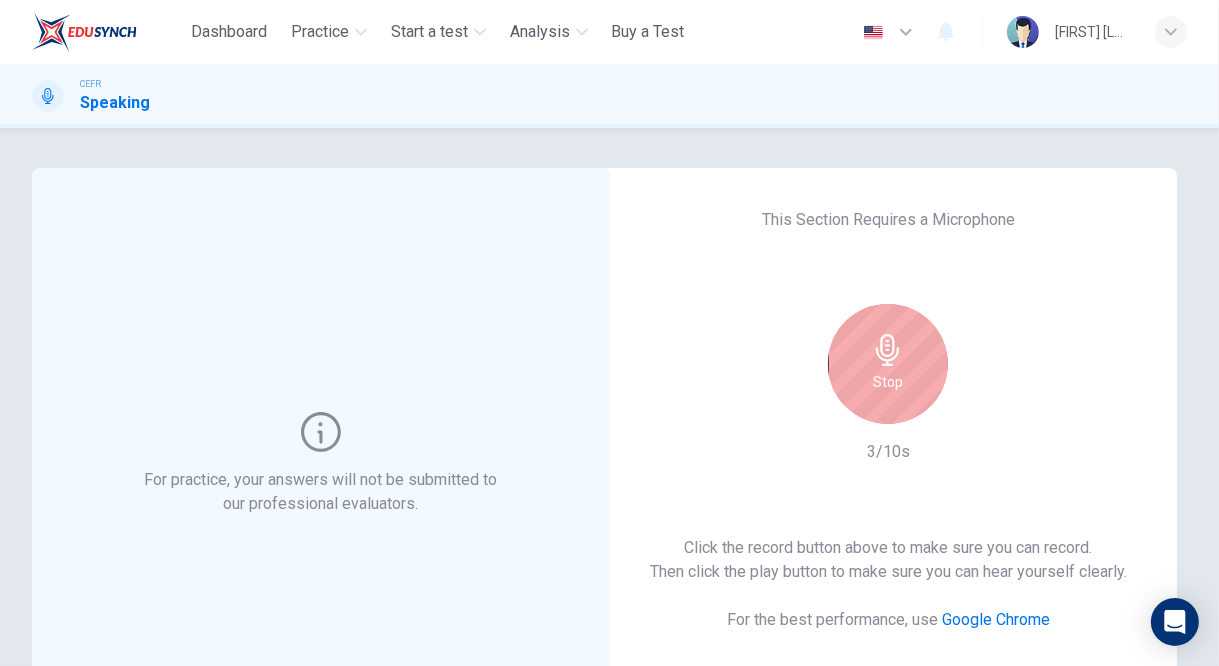 click on "Stop" at bounding box center (888, 364) 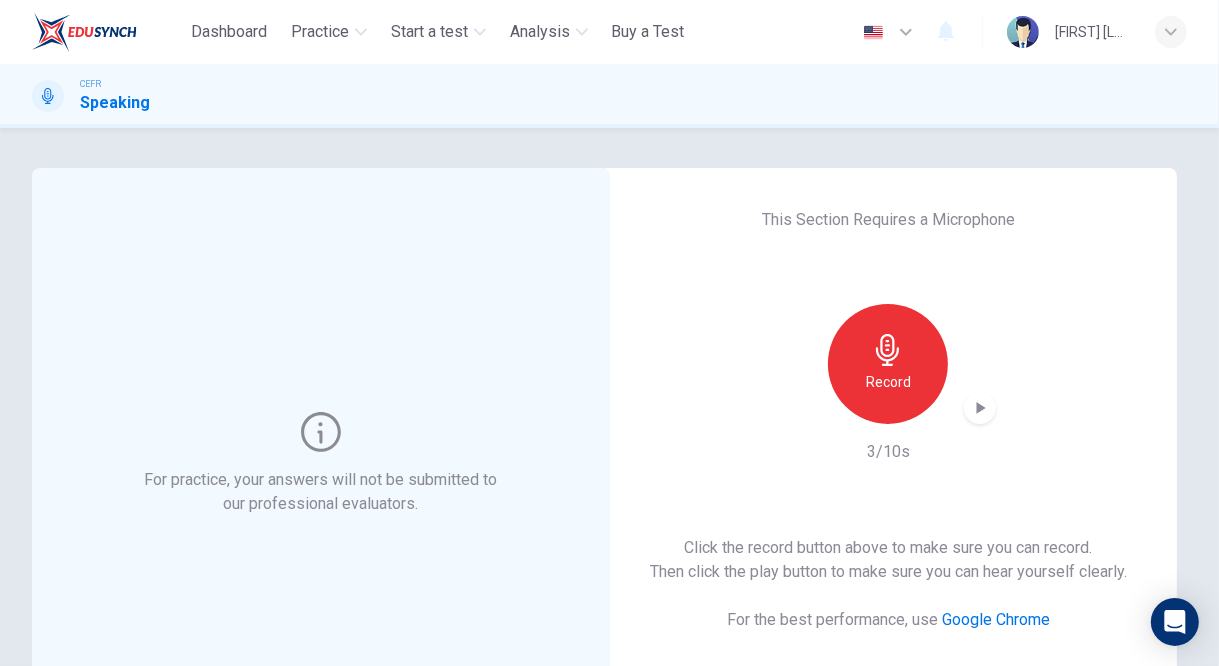 click at bounding box center (980, 408) 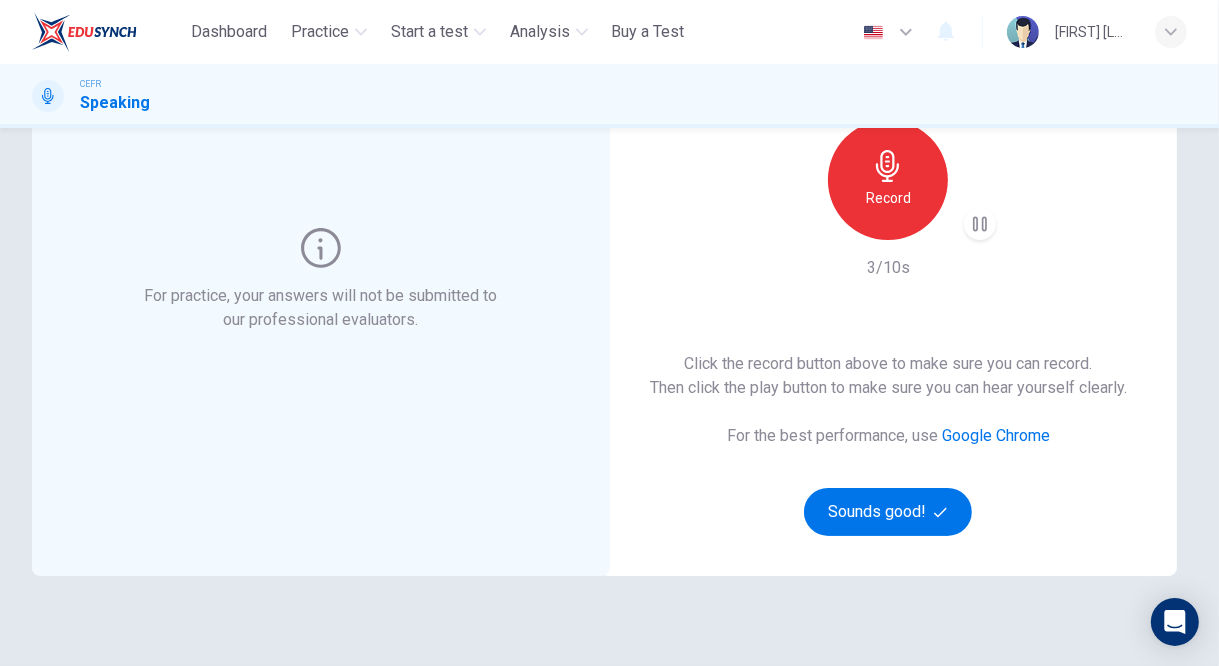 scroll, scrollTop: 183, scrollLeft: 0, axis: vertical 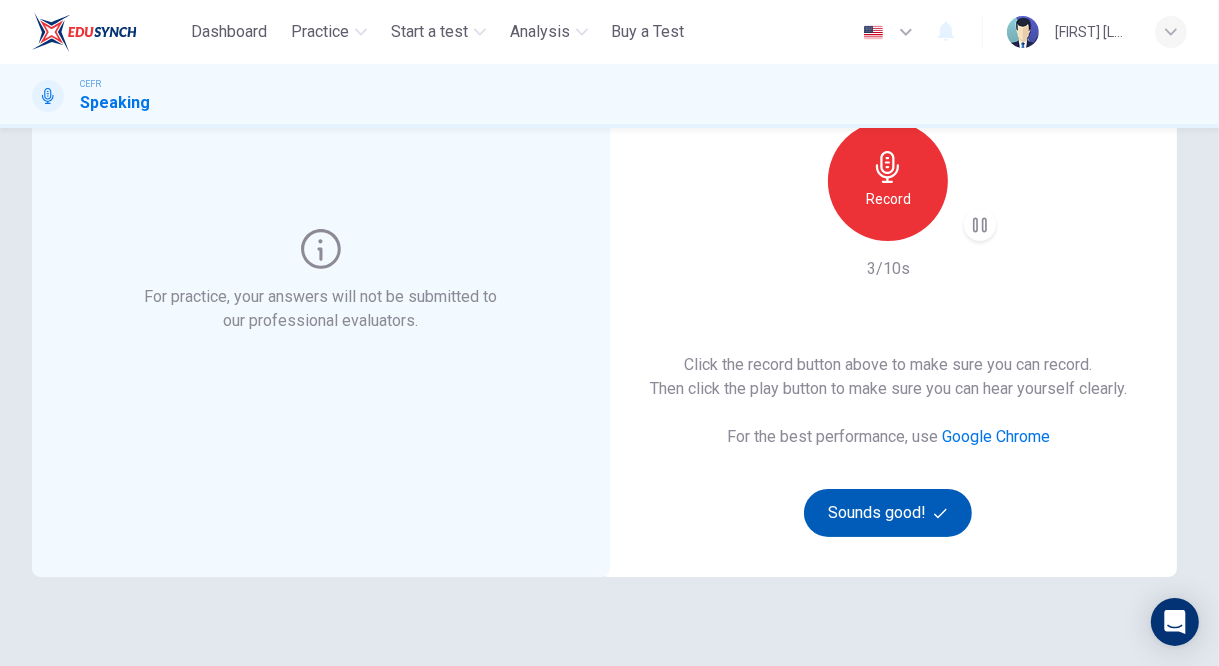click on "Sounds good!" at bounding box center (888, 513) 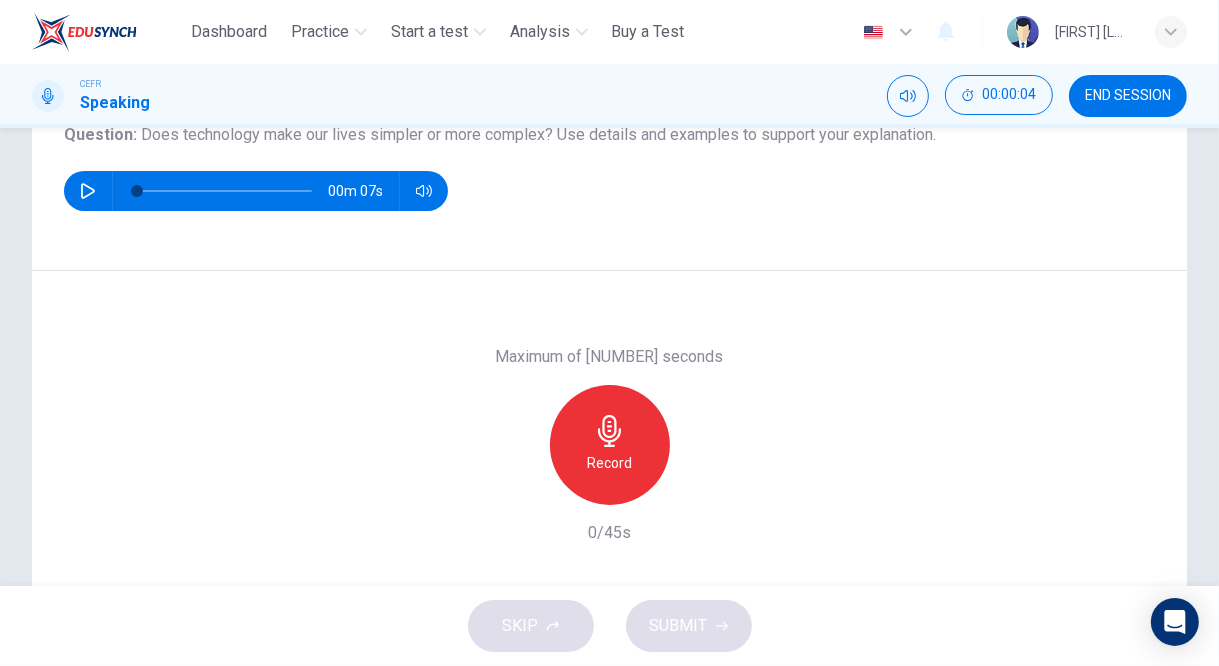 scroll, scrollTop: 249, scrollLeft: 0, axis: vertical 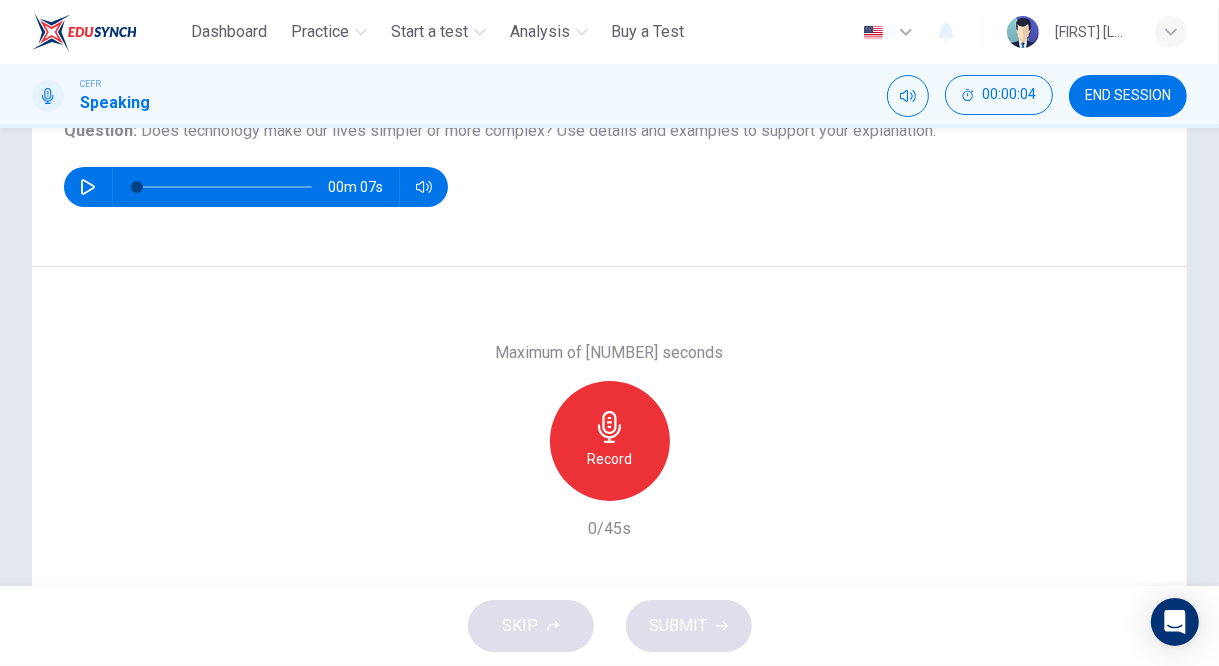 click on "Record" at bounding box center [610, 441] 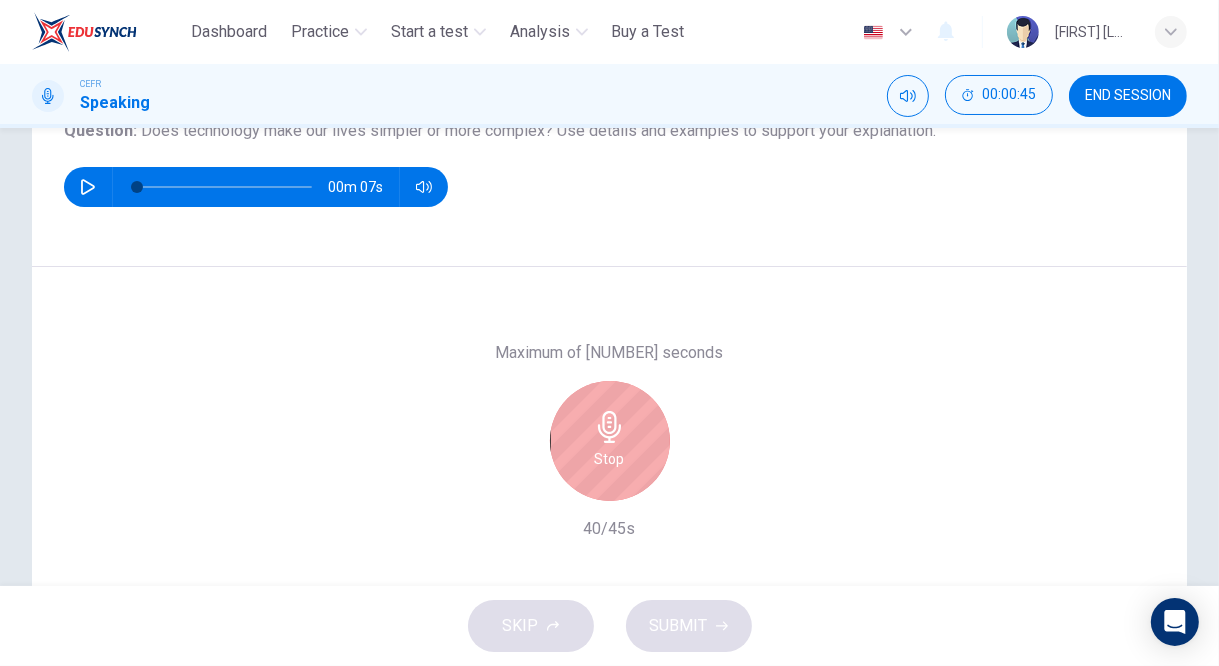 click on "Stop" at bounding box center (610, 459) 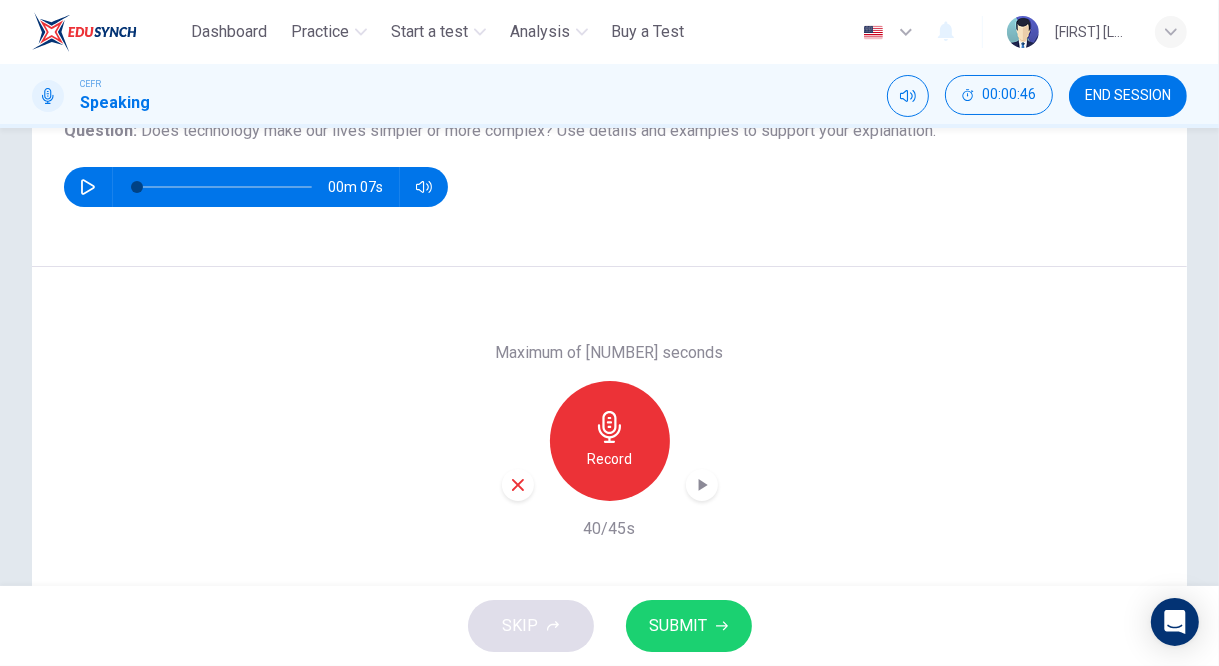 click at bounding box center [702, 485] 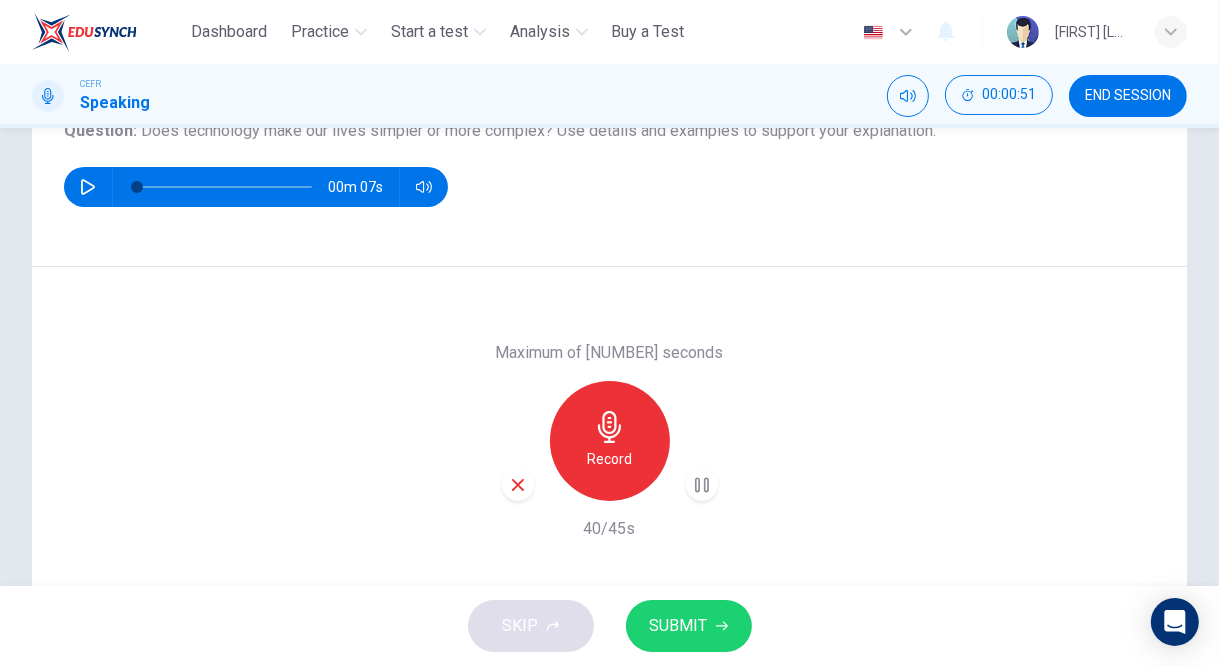 click on "SUBMIT" at bounding box center (679, 626) 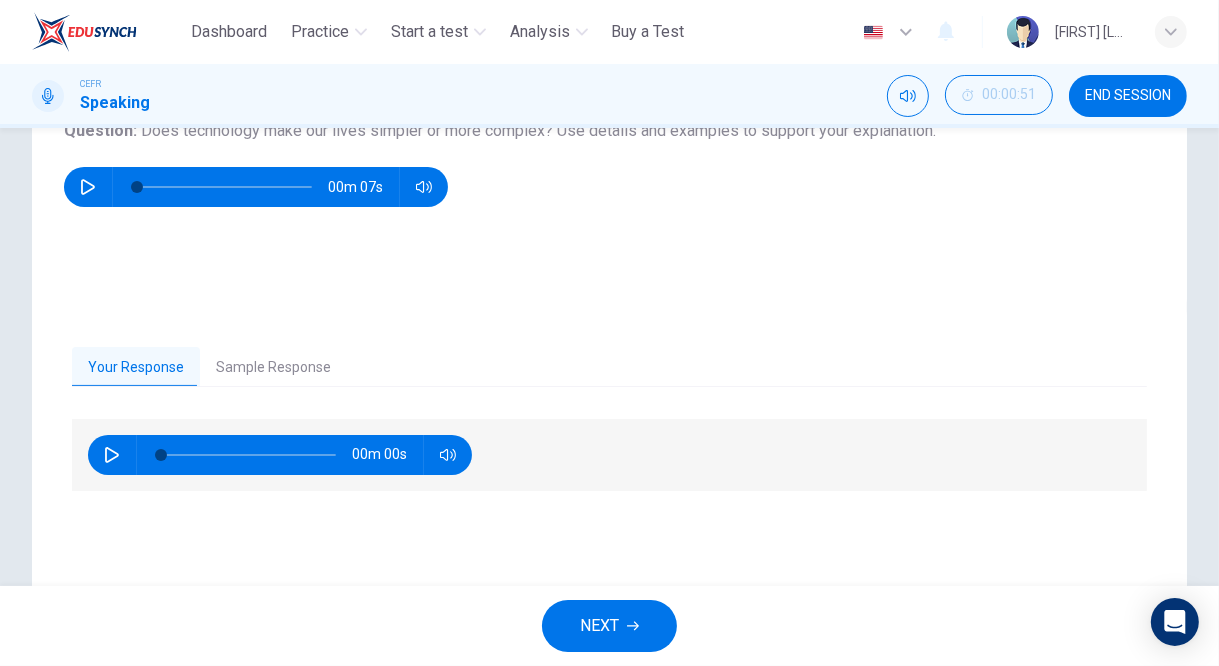 click on "Sample Response" at bounding box center [273, 368] 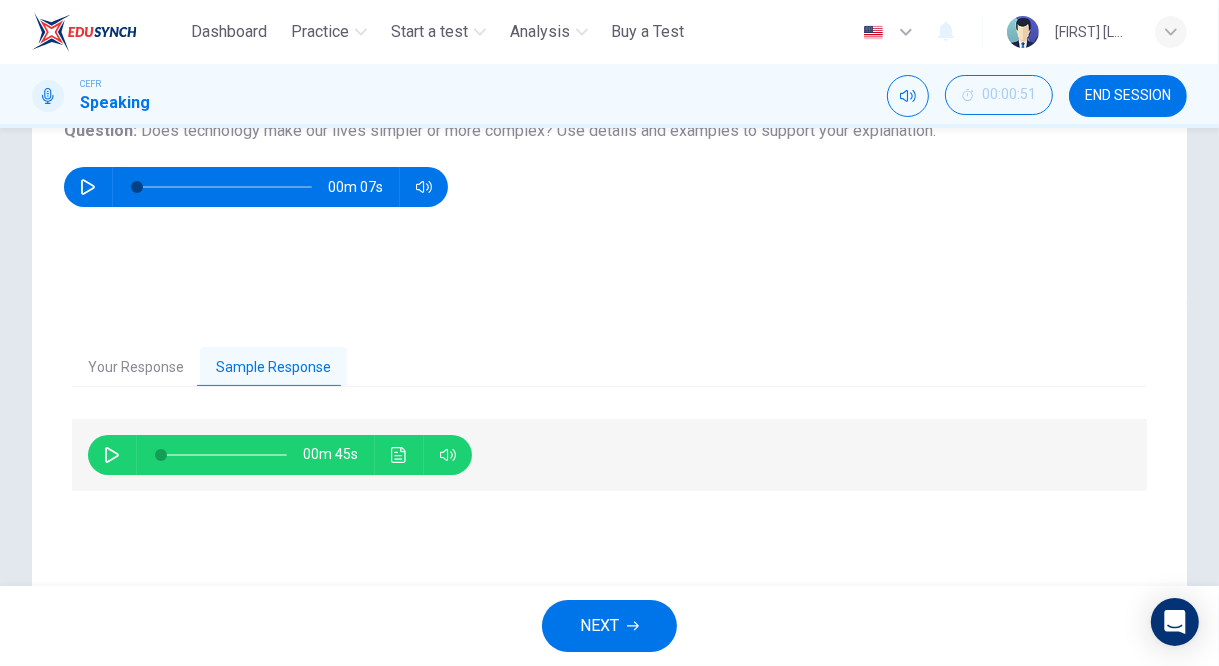 click on "00m 45s" at bounding box center (280, 455) 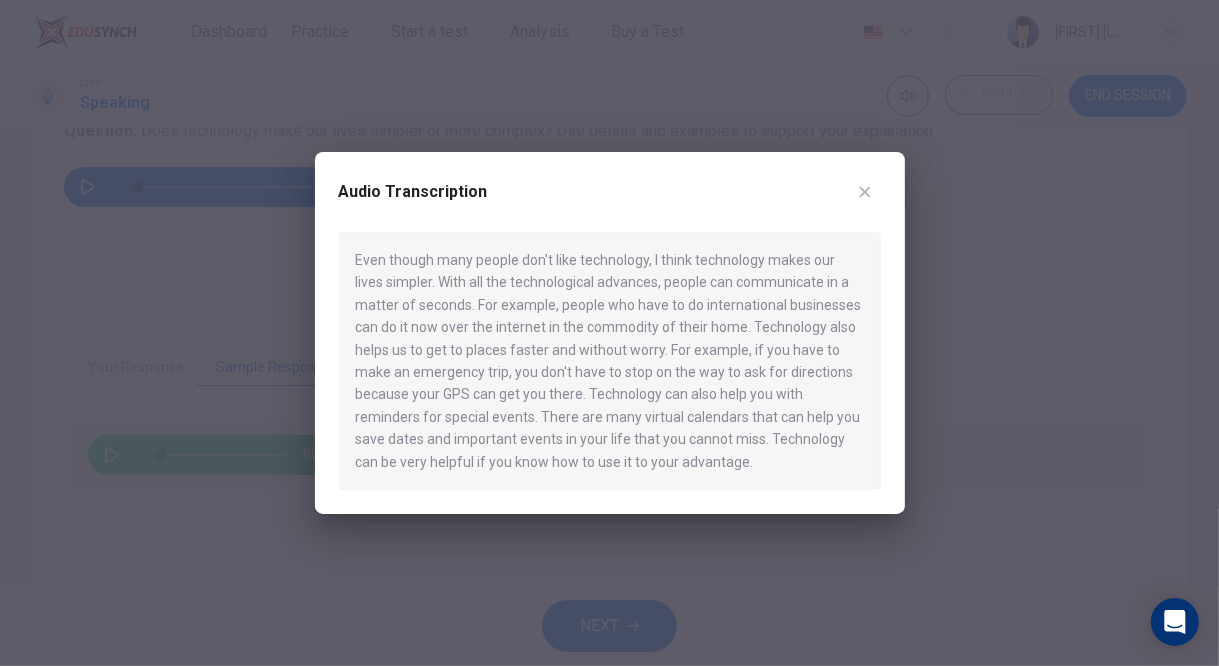 click at bounding box center (865, 192) 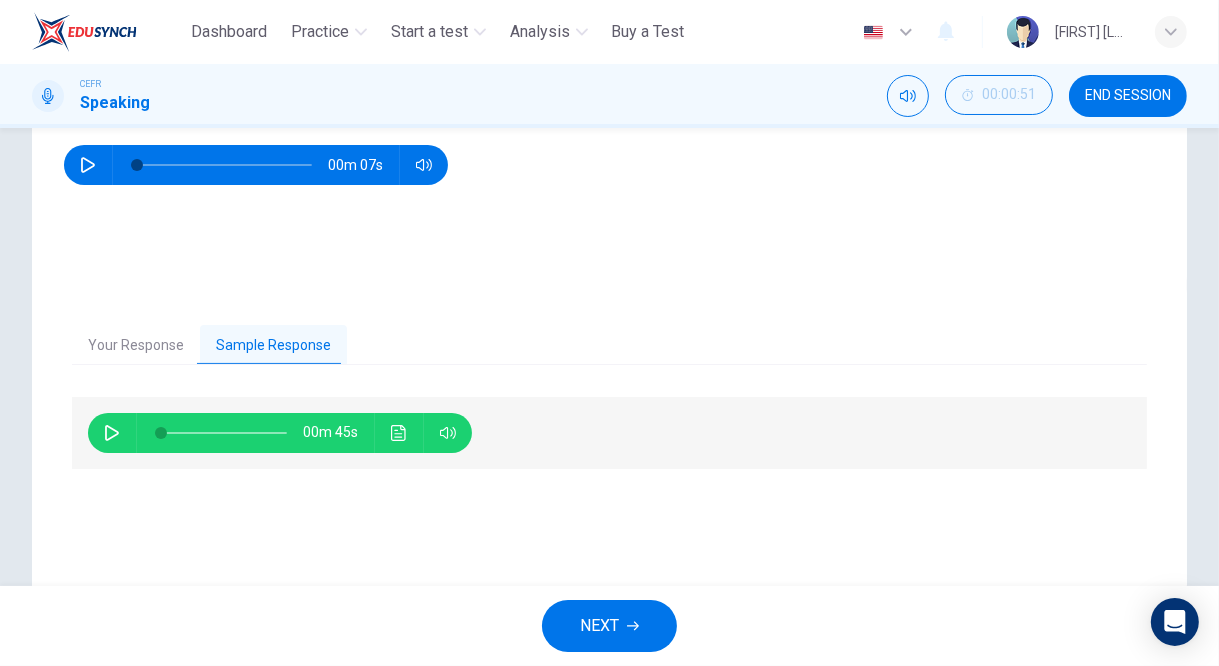 scroll, scrollTop: 316, scrollLeft: 0, axis: vertical 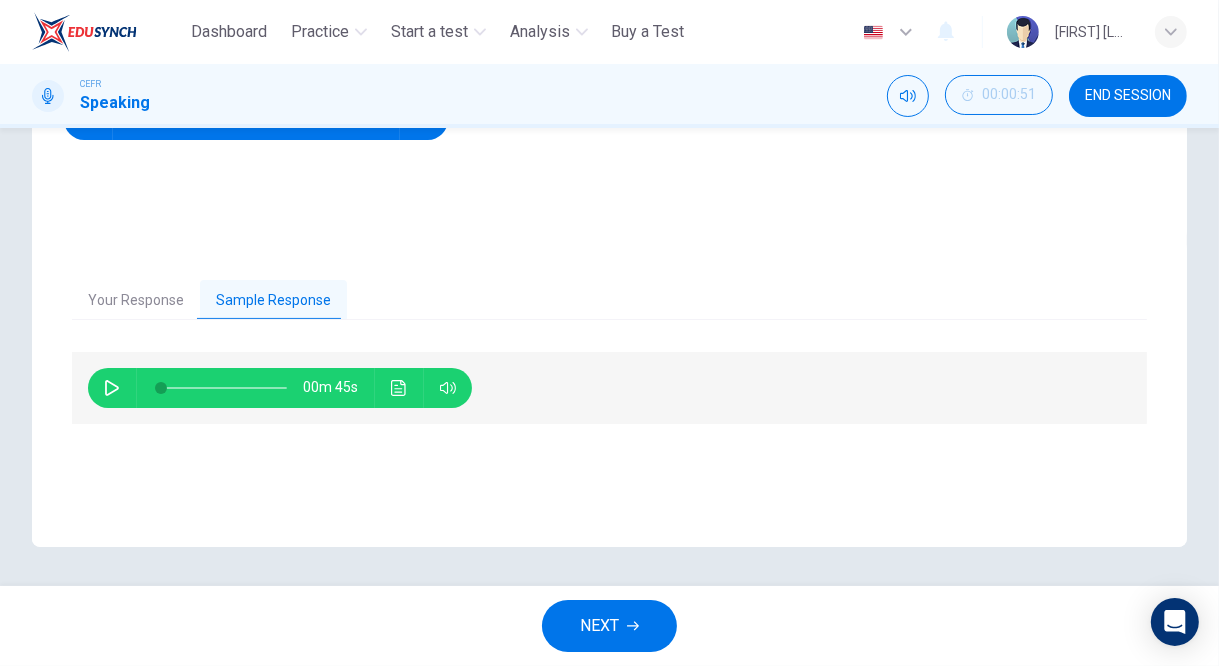 click on "NEXT" at bounding box center [599, 626] 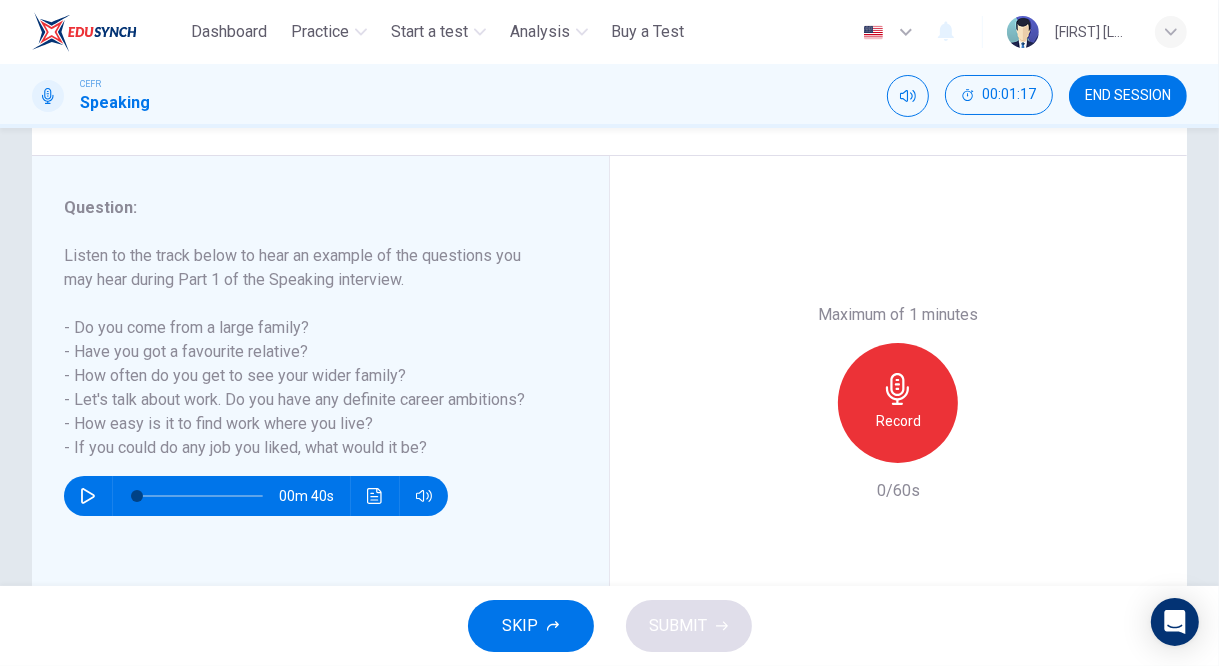scroll, scrollTop: 205, scrollLeft: 0, axis: vertical 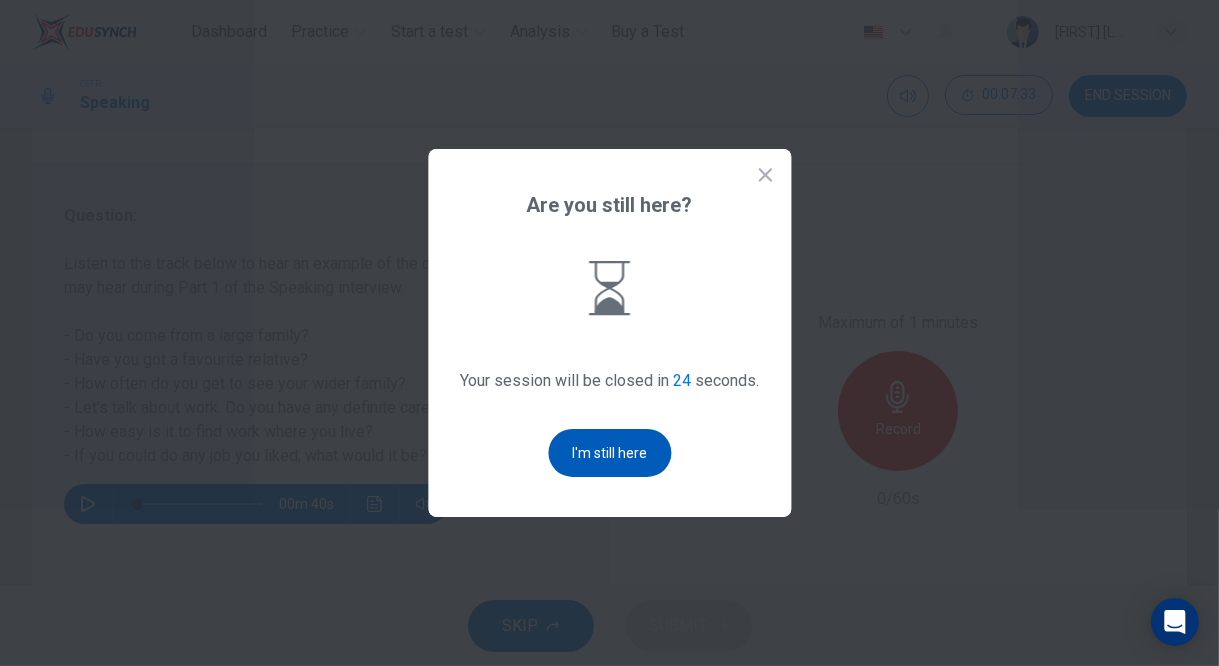 click on "I'm still here" at bounding box center (609, 453) 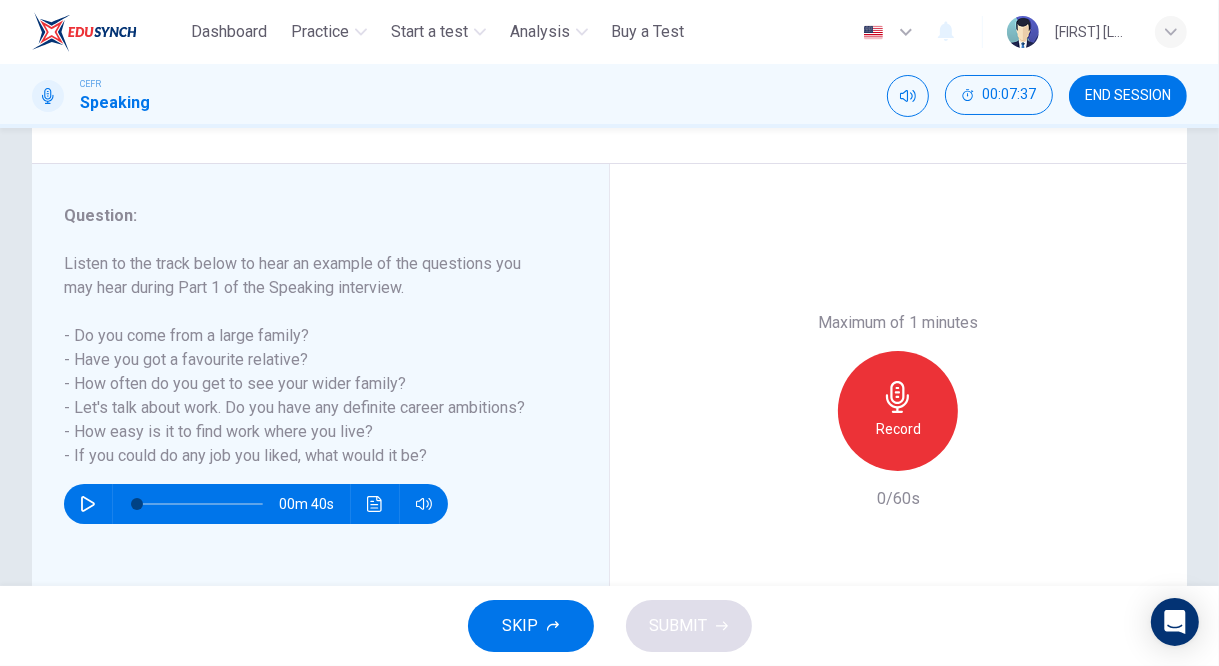 click on "Record" at bounding box center [898, 429] 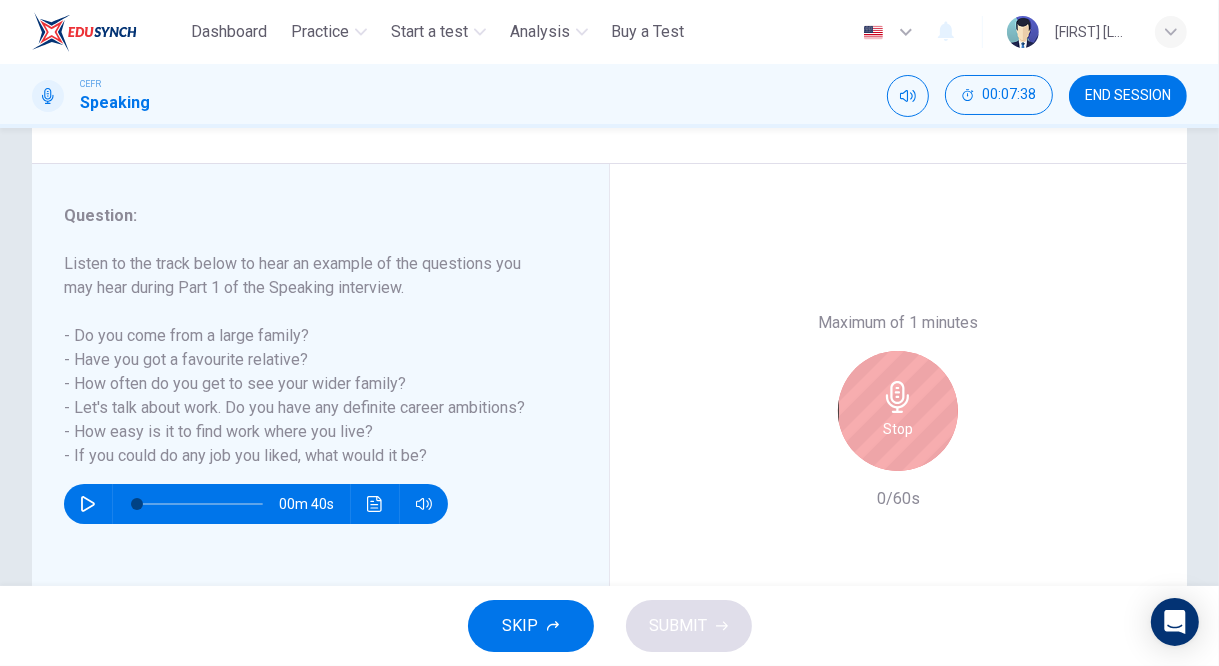 click at bounding box center [898, 397] 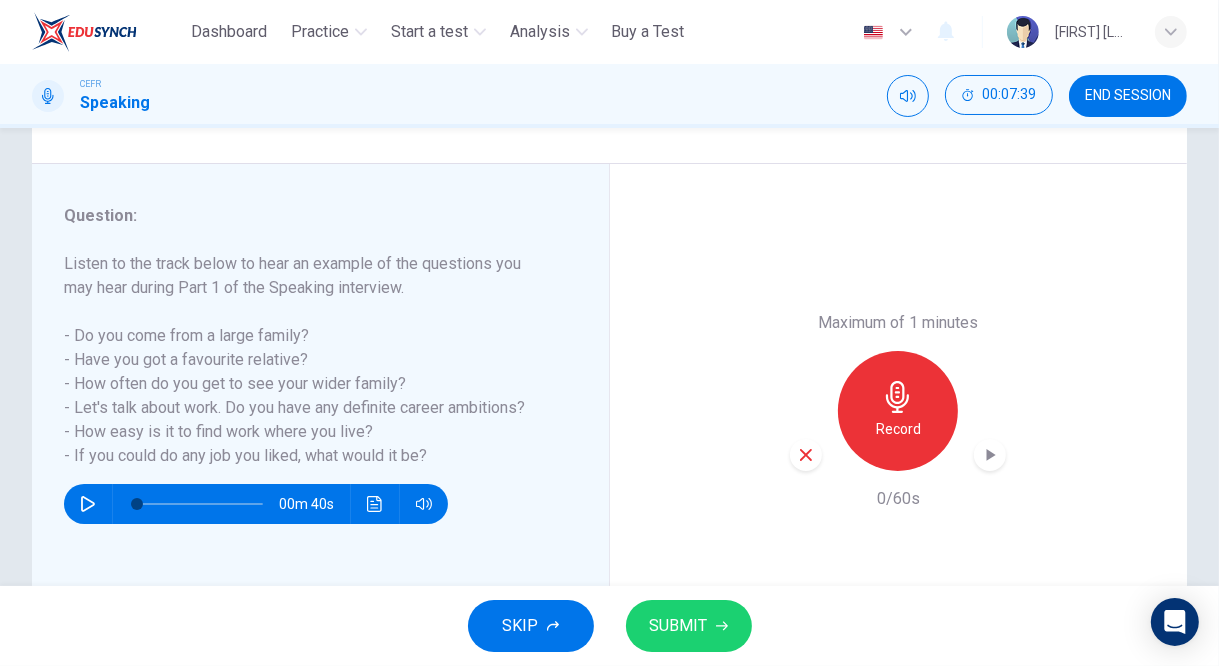 click at bounding box center (806, 455) 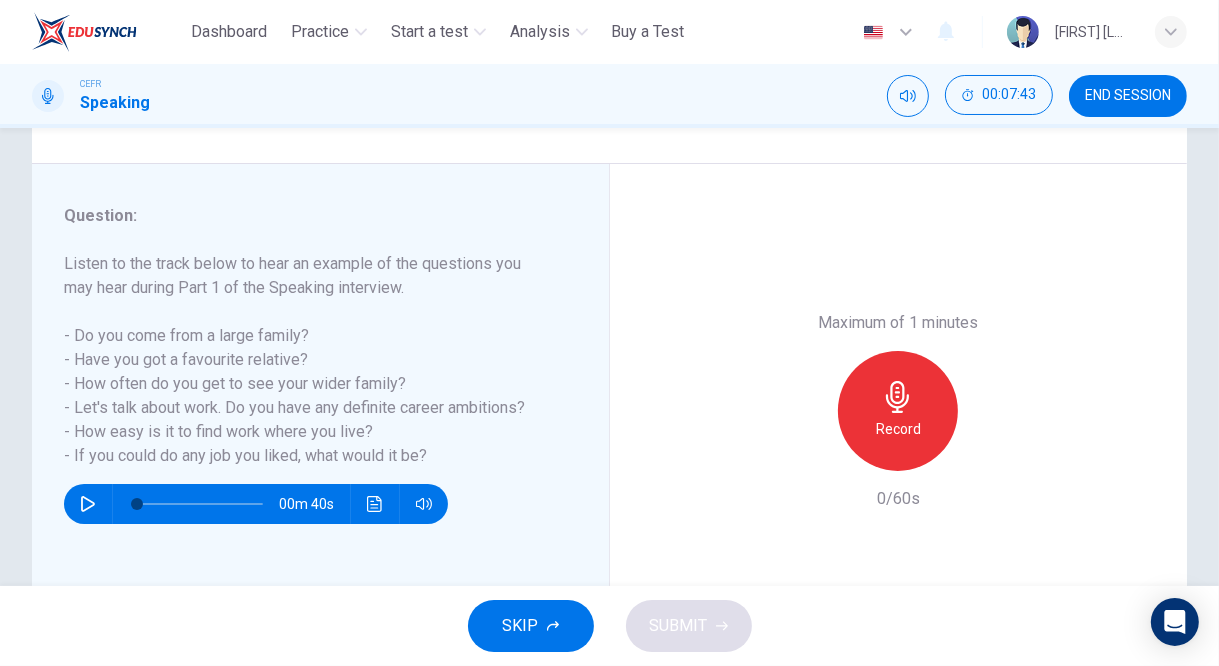 click on "Record" at bounding box center (898, 429) 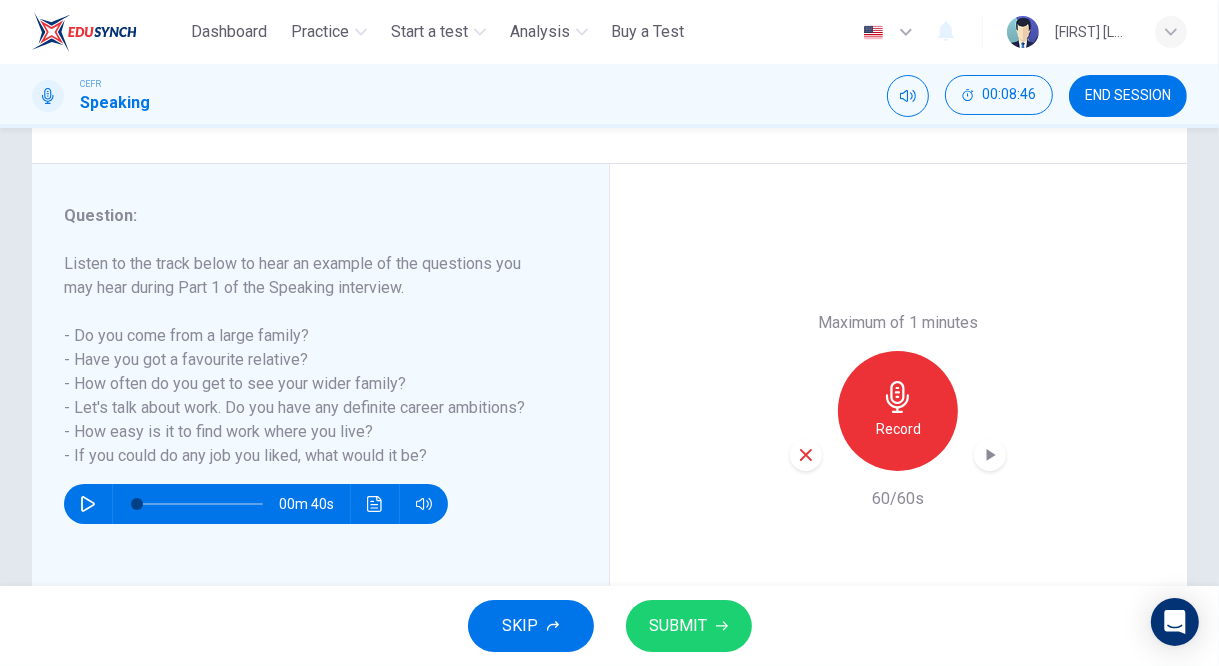 click on "SUBMIT" at bounding box center (679, 626) 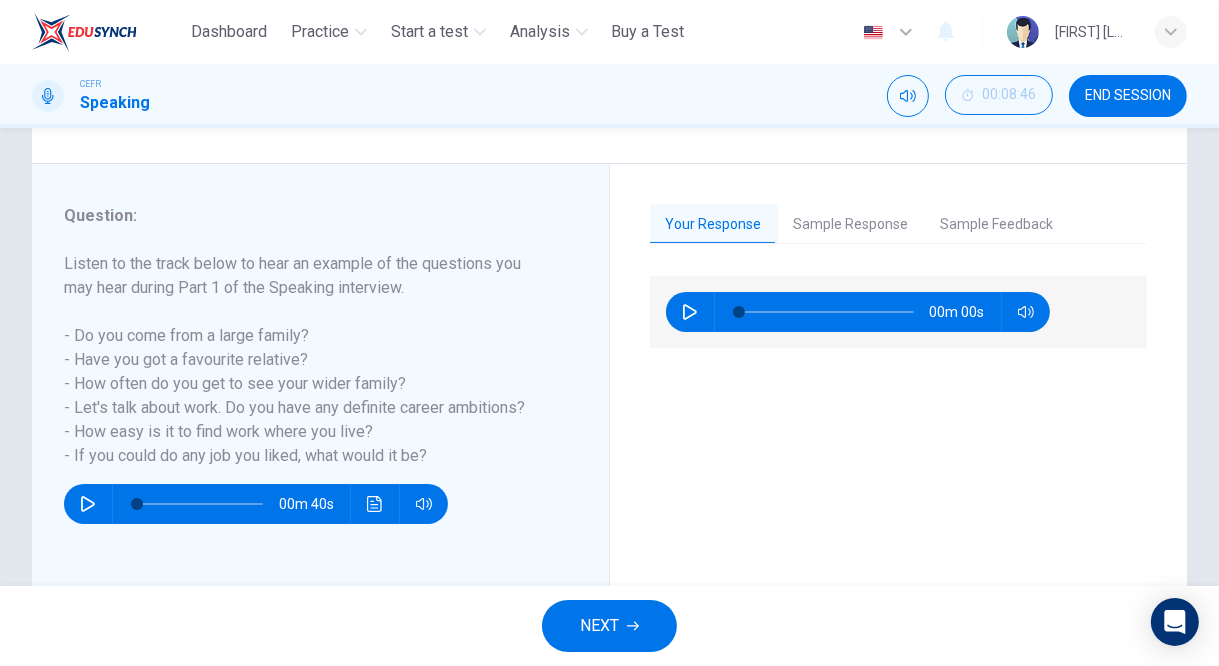 click on "Sample Response" at bounding box center [851, 225] 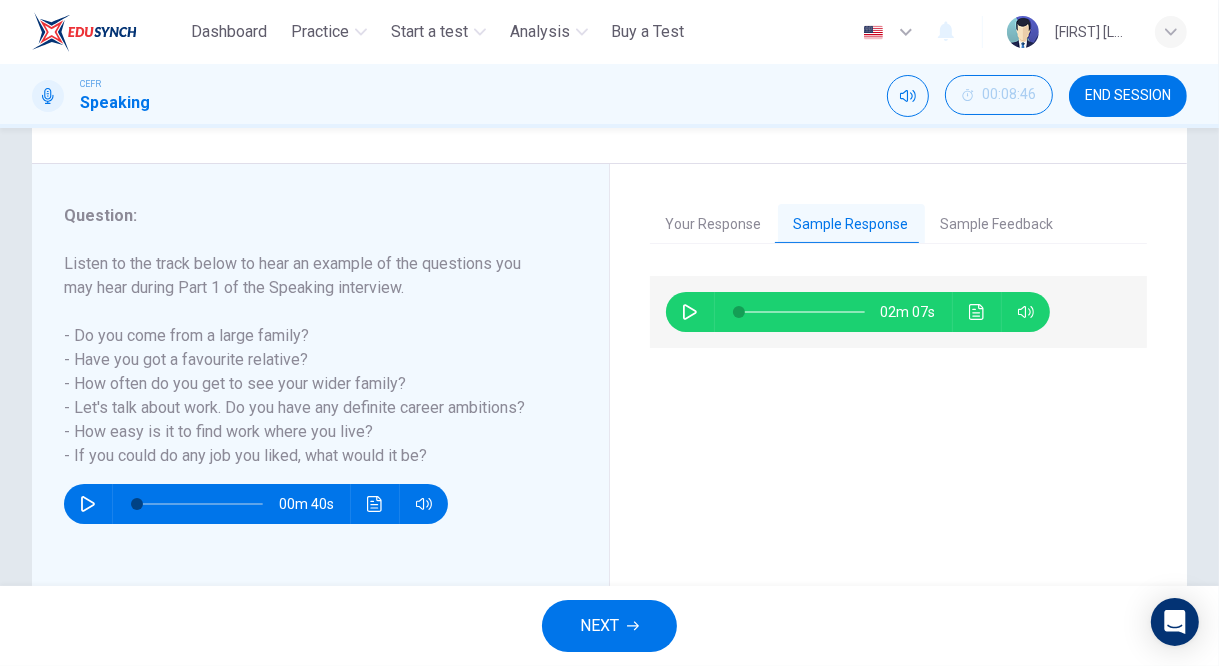 click at bounding box center [976, 312] 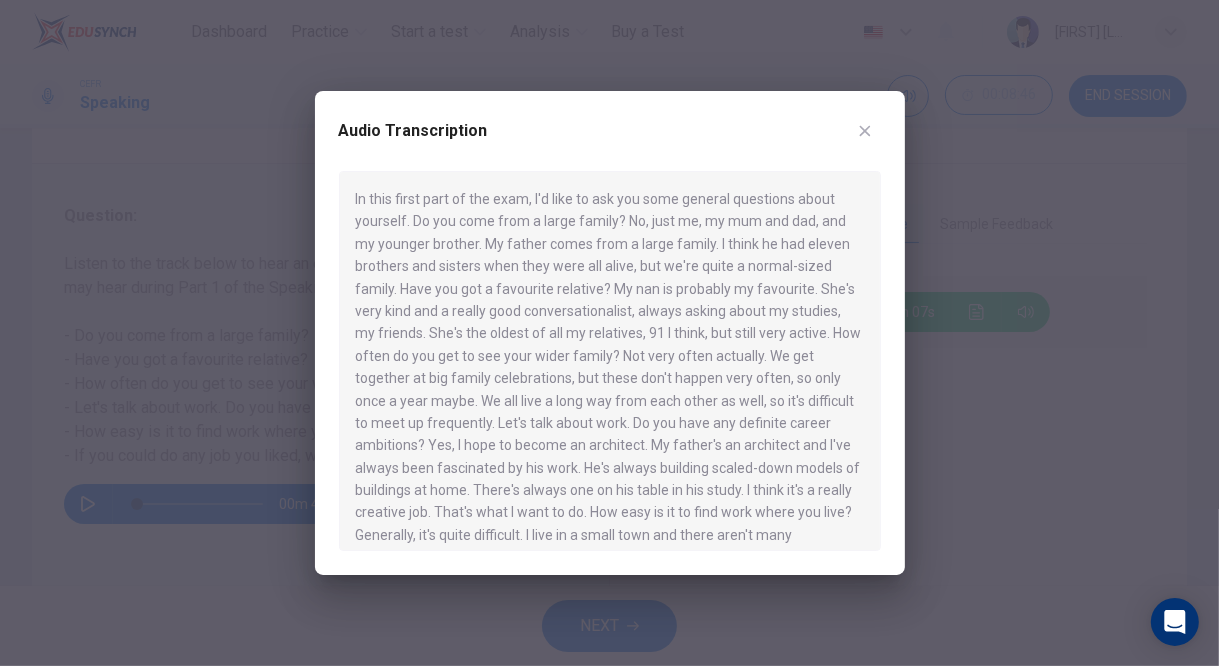click on "Audio Transcription" at bounding box center [610, 333] 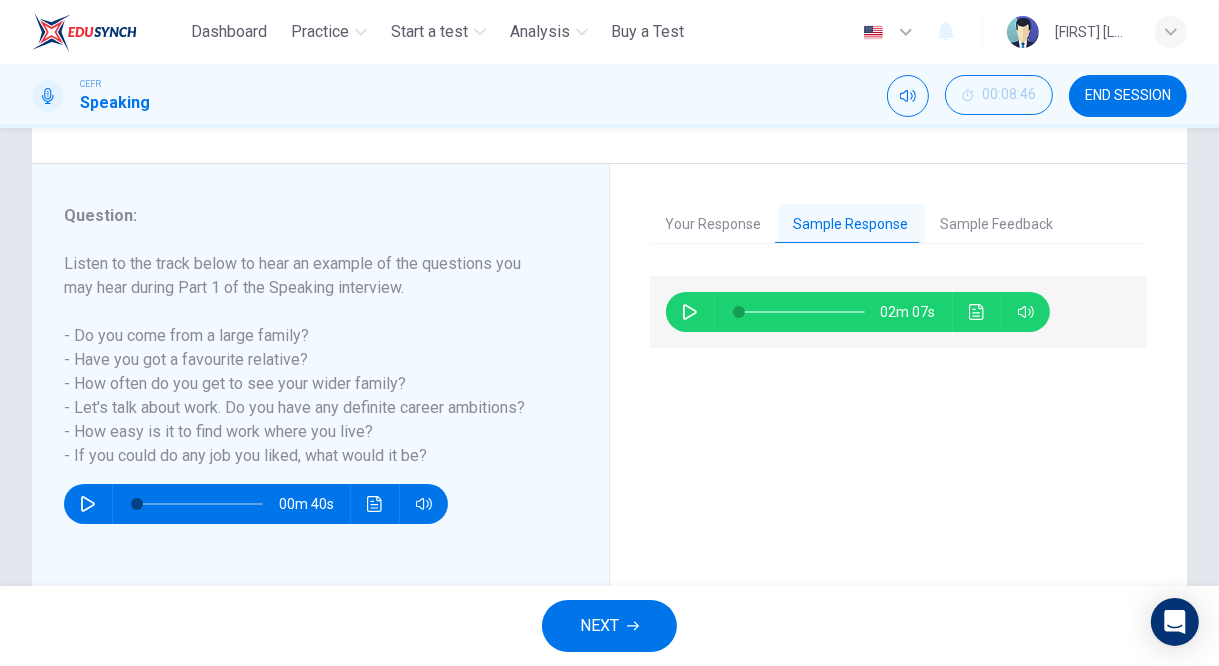 click at bounding box center (977, 312) 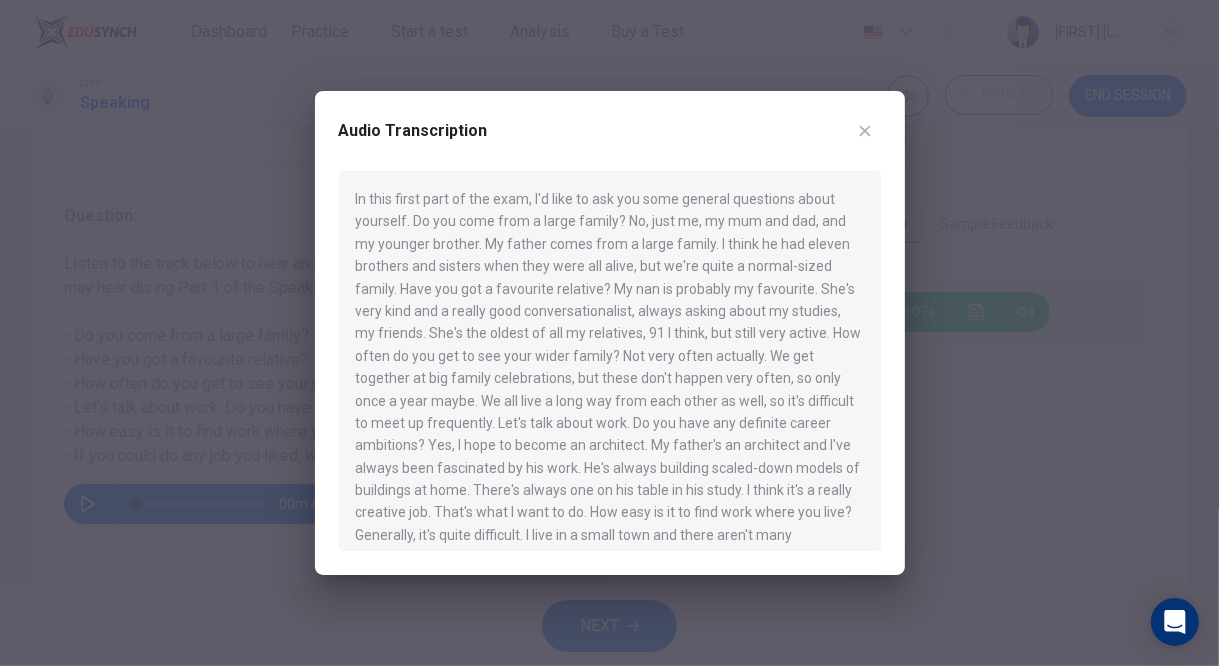 scroll, scrollTop: 146, scrollLeft: 0, axis: vertical 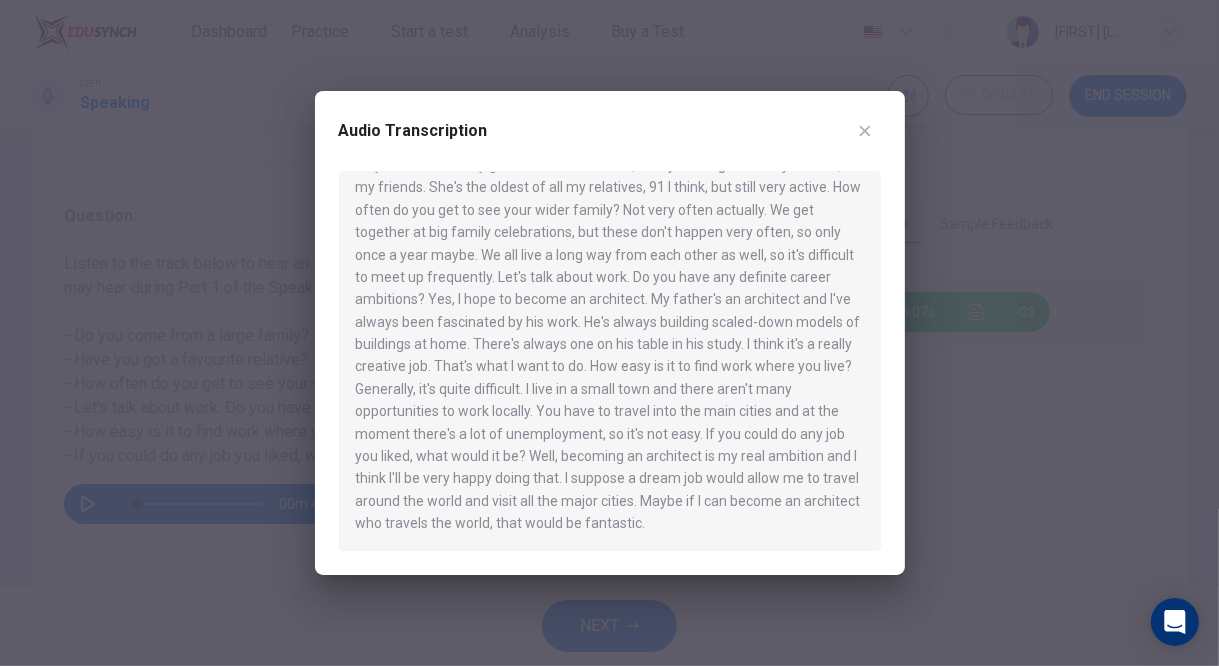click at bounding box center [865, 131] 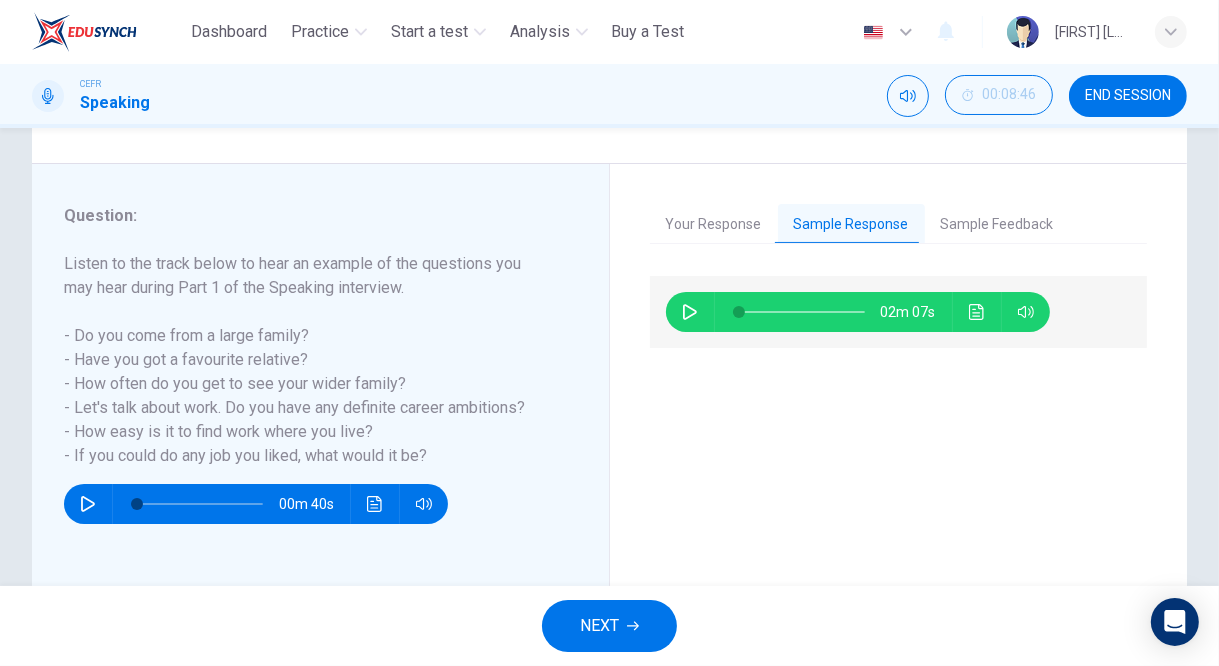 click at bounding box center [633, 626] 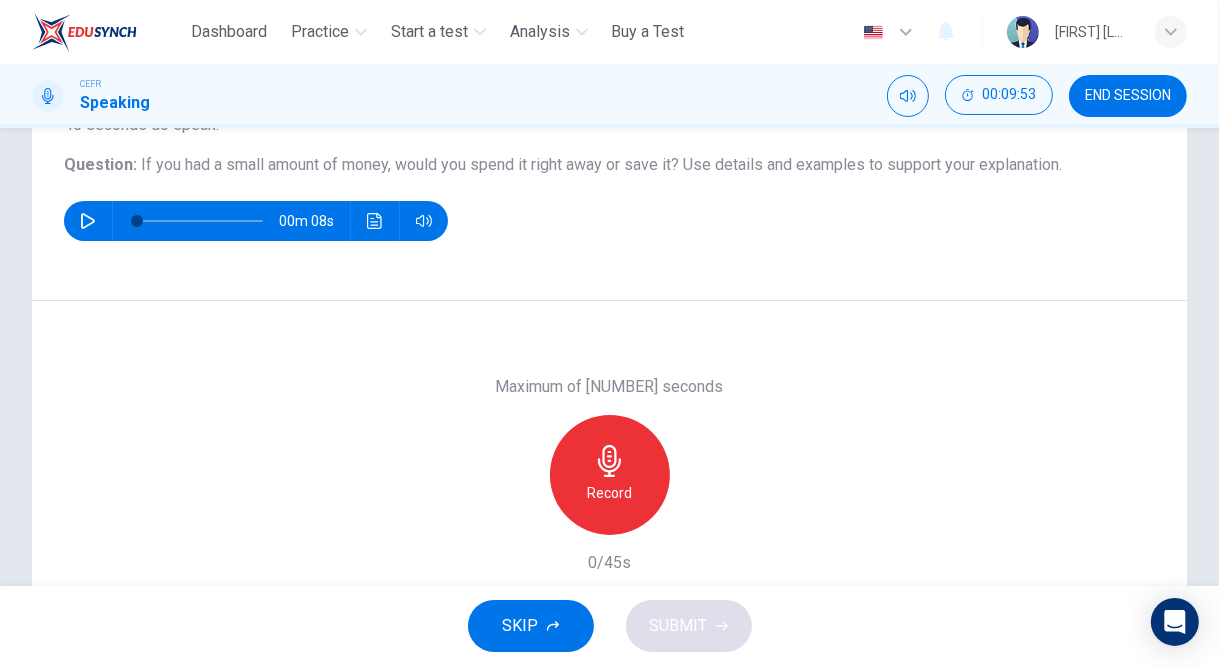 scroll, scrollTop: 214, scrollLeft: 0, axis: vertical 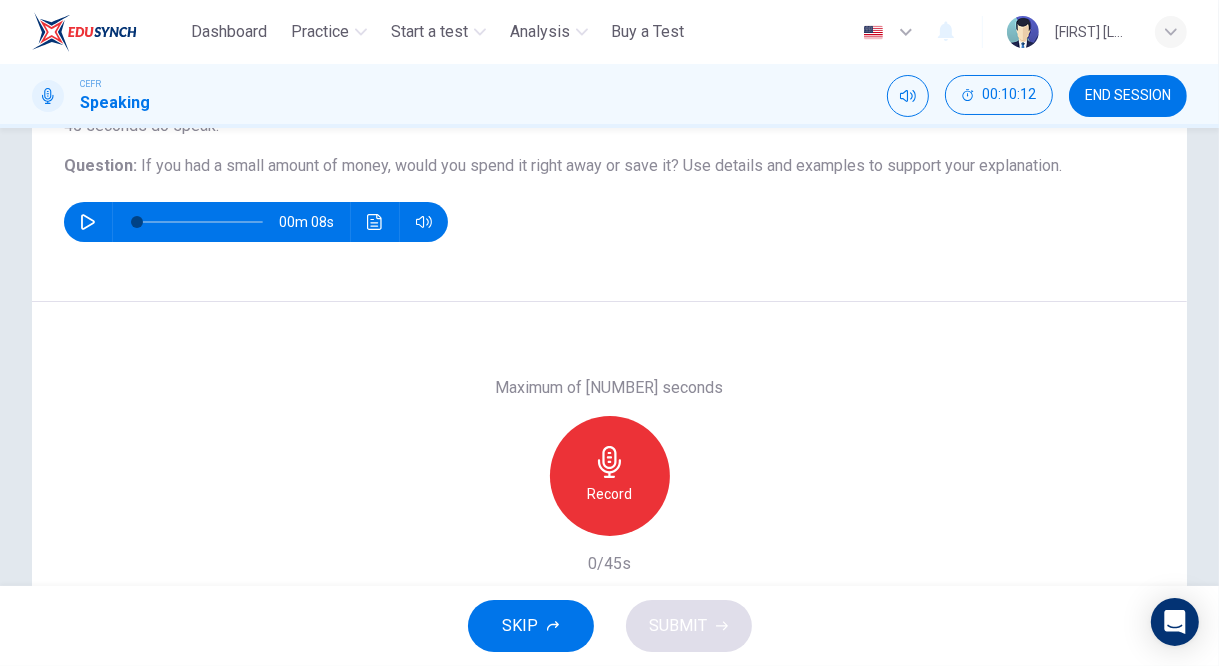 click on "Maximum of [NUMBER] seconds Record [NUMBER]/[NUMBER]s" at bounding box center [609, 475] 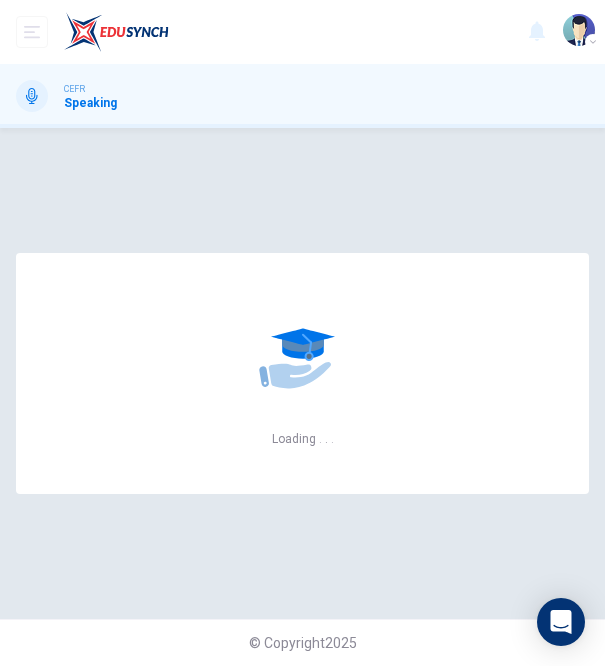 scroll, scrollTop: 0, scrollLeft: 0, axis: both 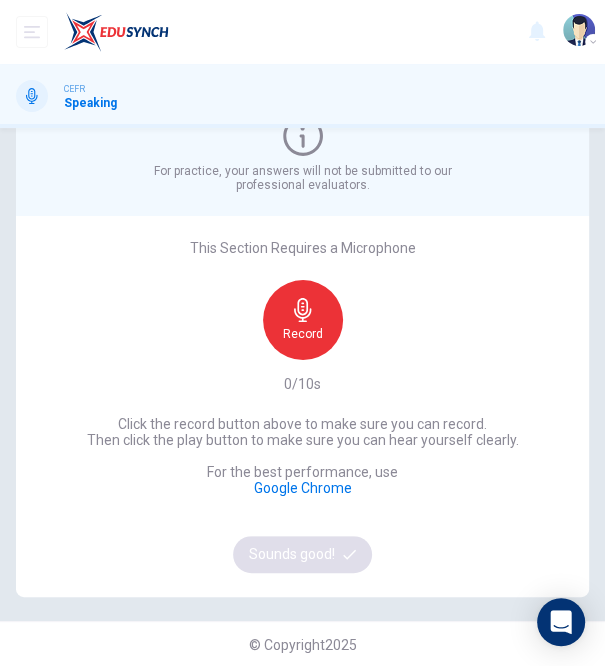 click on "Record" at bounding box center [303, 334] 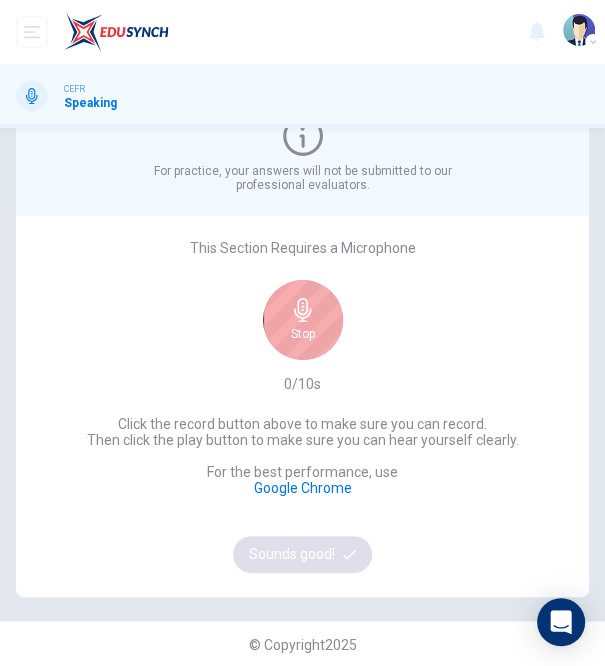 click on "Stop" at bounding box center (303, 320) 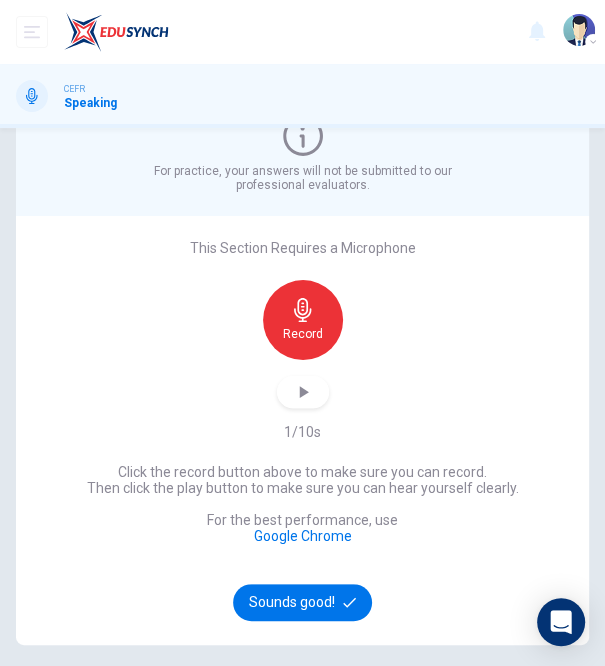 click on "Sounds good!" at bounding box center (303, 602) 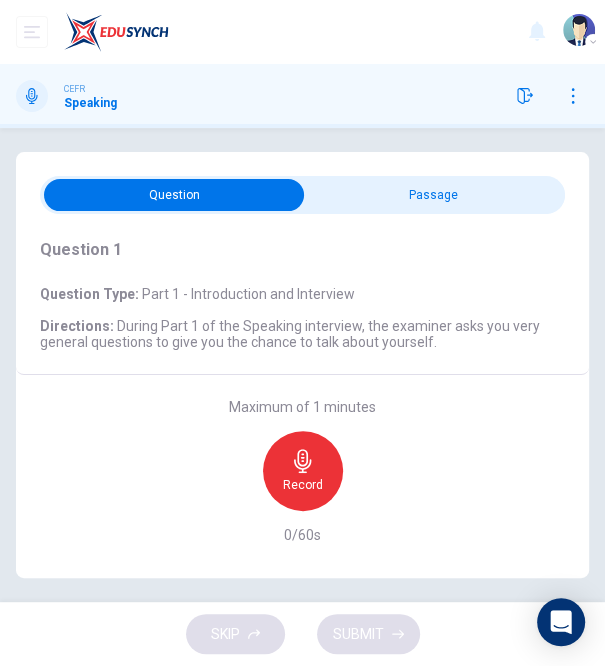 scroll, scrollTop: 0, scrollLeft: 0, axis: both 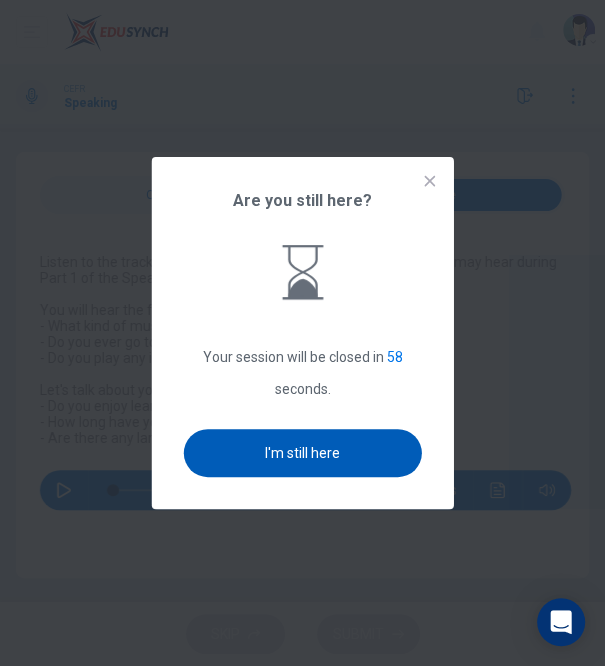 click on "I'm still here" at bounding box center (302, 453) 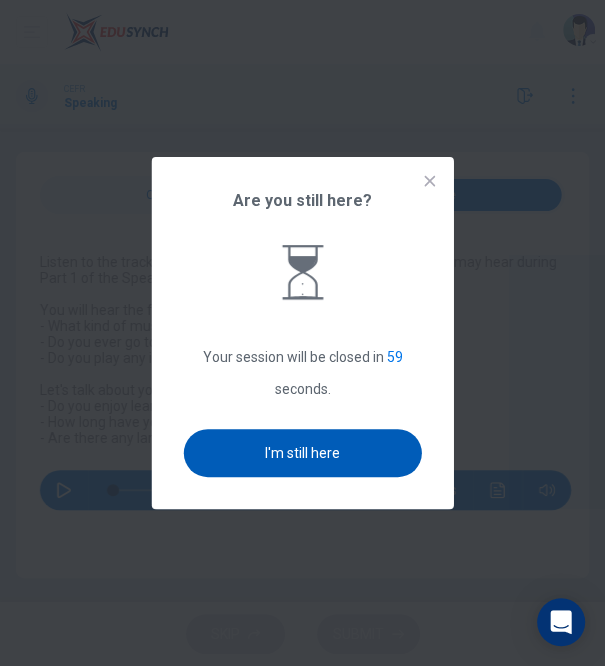 click on "I'm still here" at bounding box center [302, 453] 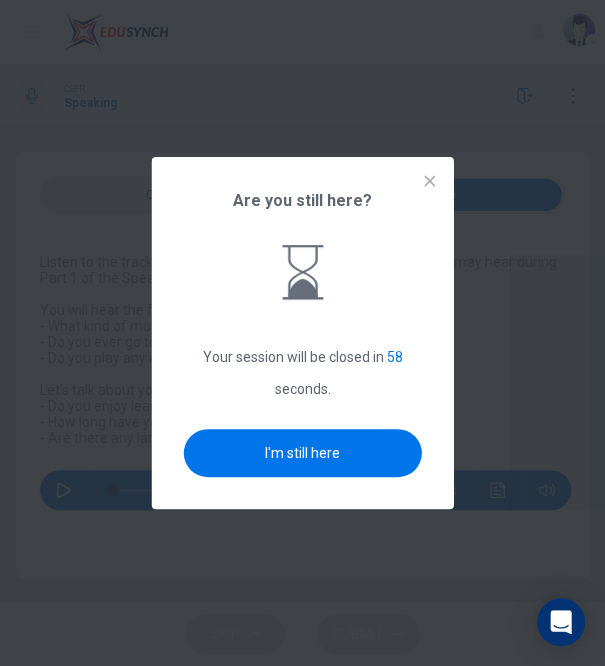 click on "I'm still here" at bounding box center (302, 453) 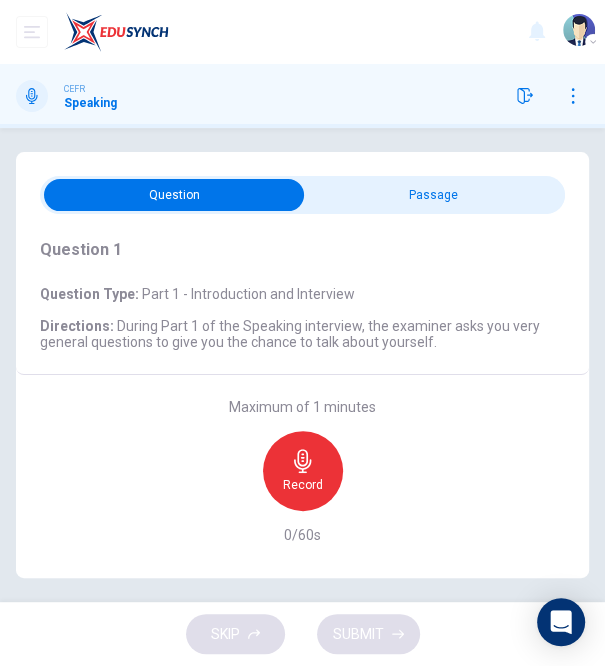 click at bounding box center (302, 461) 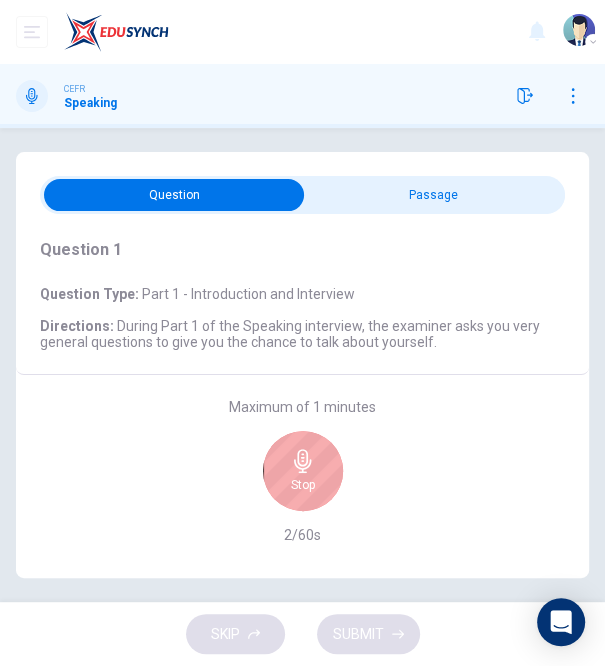 click on "Stop" at bounding box center (303, 471) 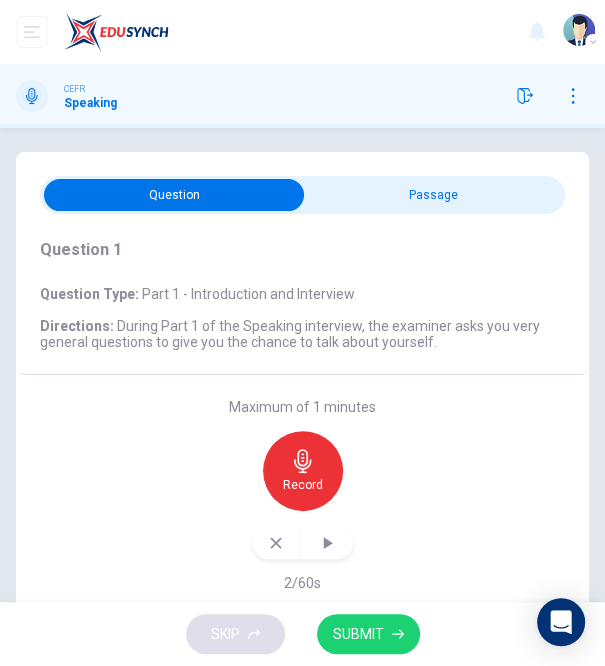click at bounding box center [276, 543] 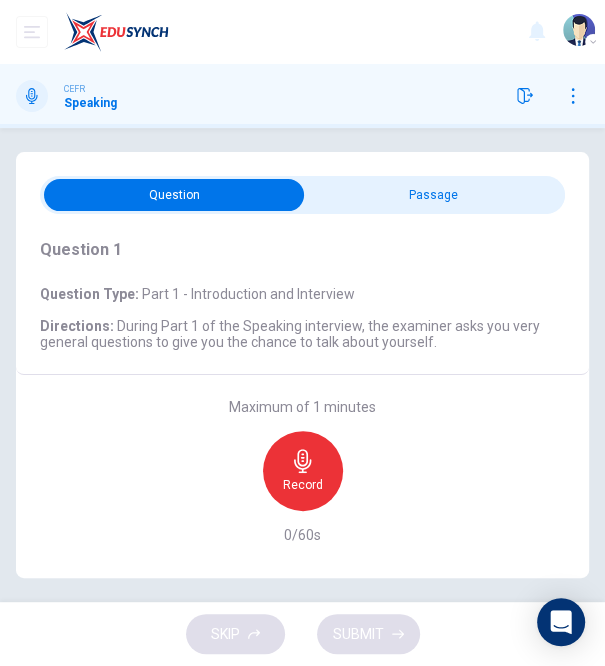 click at bounding box center [303, 461] 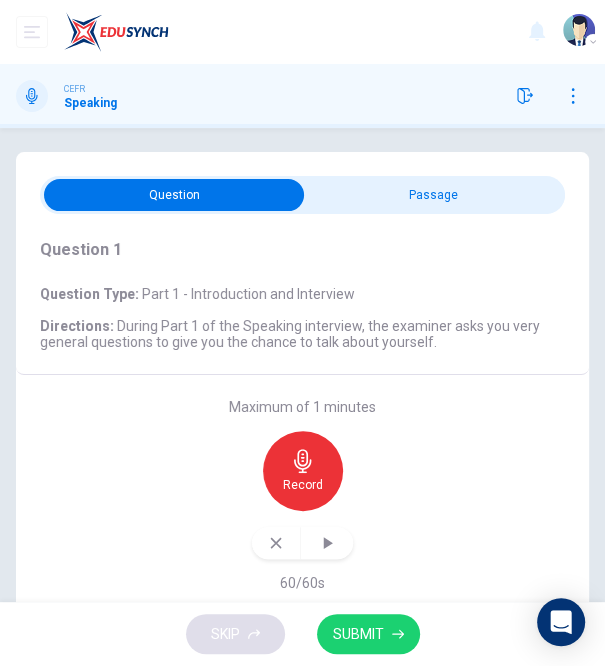 click at bounding box center [398, 634] 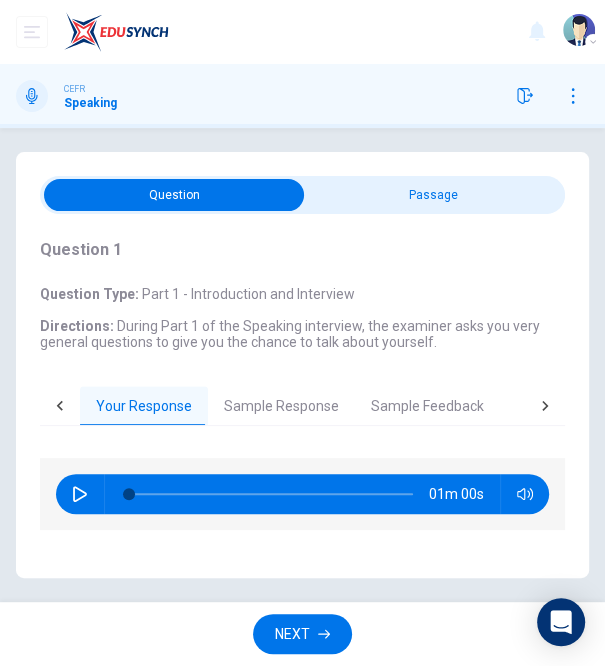 click on "Sample Response" at bounding box center (281, 407) 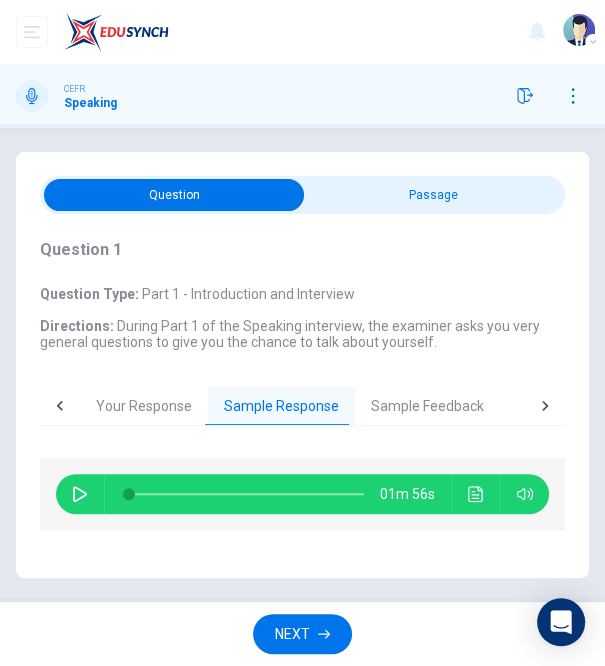 click on "Your Response" at bounding box center [144, 407] 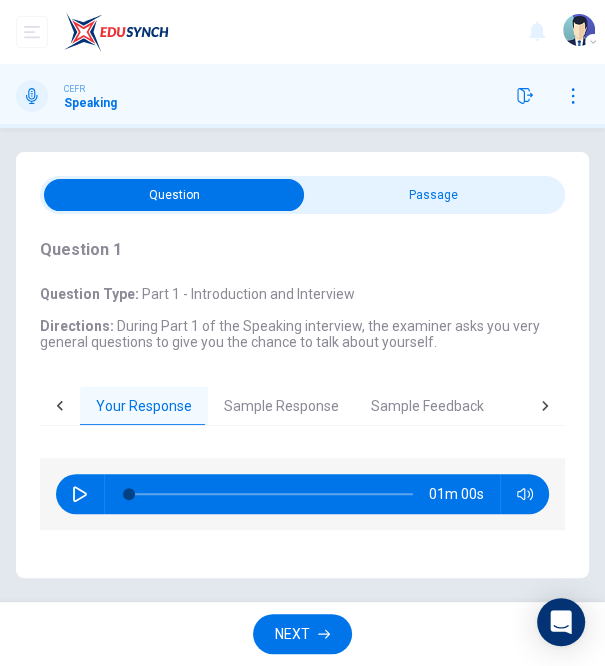 click at bounding box center (80, 494) 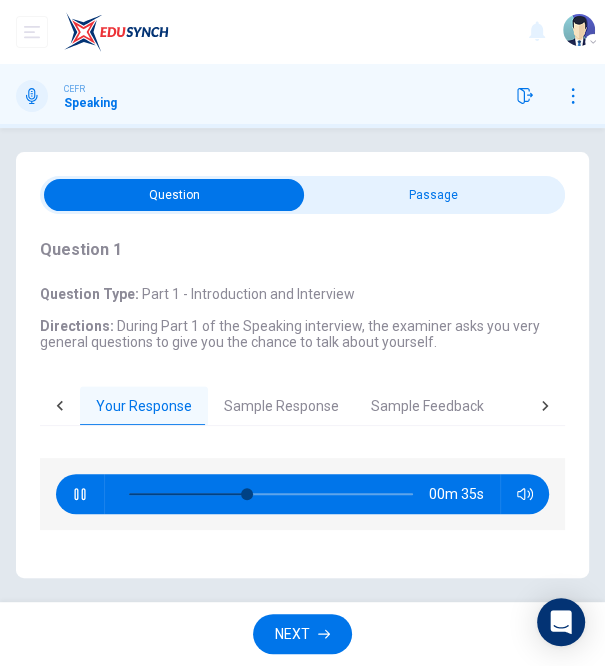 click on "Sample Feedback" at bounding box center (427, 407) 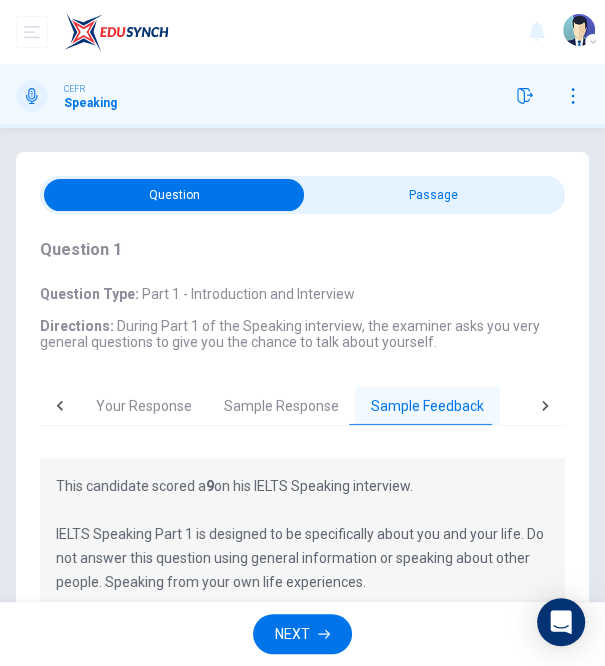 scroll, scrollTop: 4, scrollLeft: 0, axis: vertical 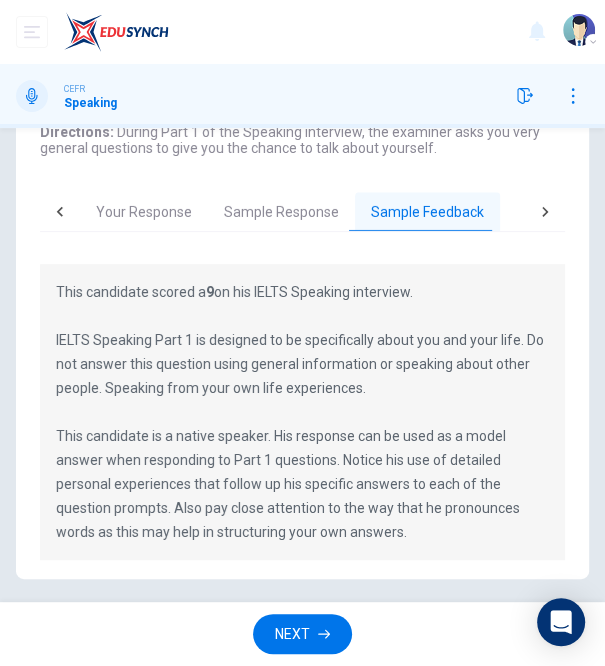 click on "Your Response" at bounding box center [144, 213] 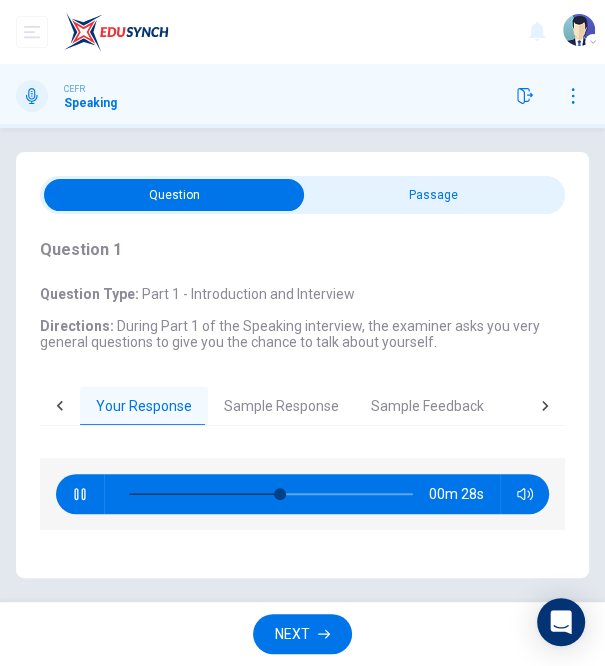 scroll, scrollTop: 0, scrollLeft: 0, axis: both 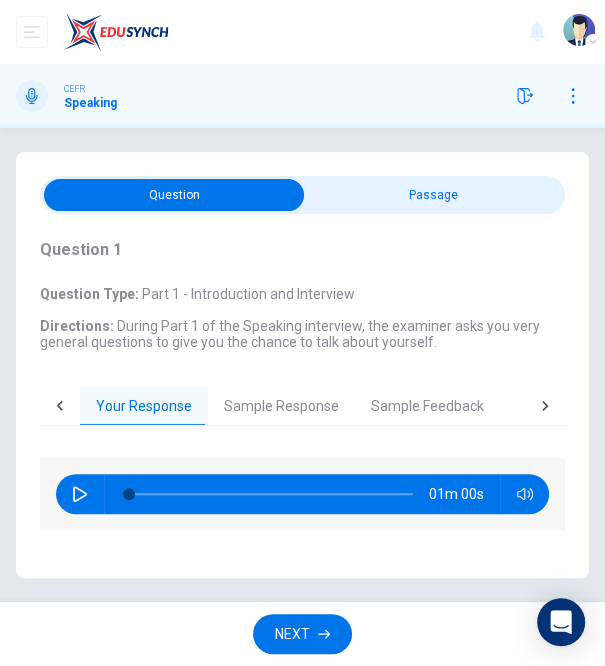 click on "Sample Response" at bounding box center (281, 407) 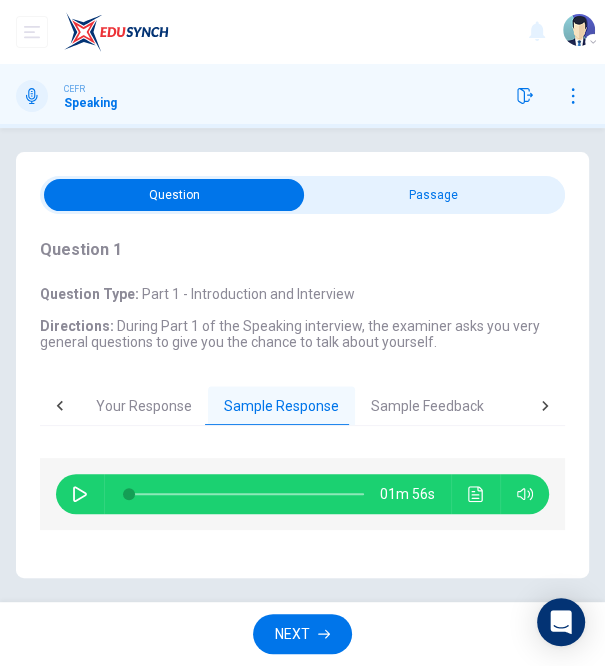 click at bounding box center (476, 494) 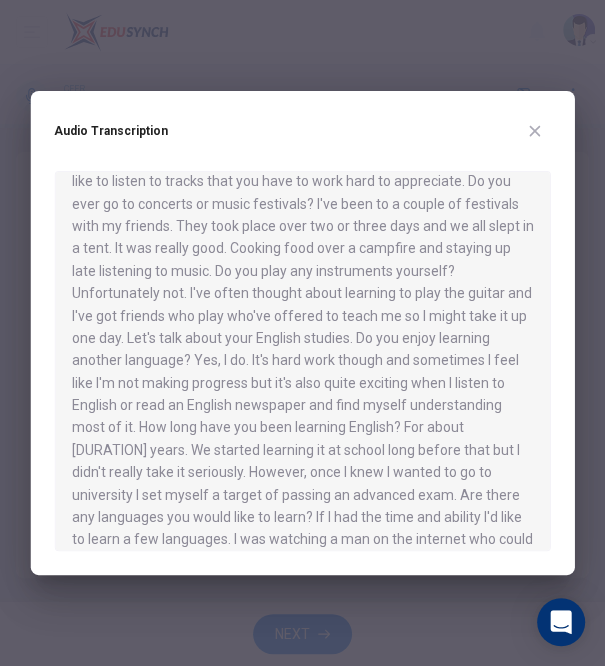 scroll, scrollTop: 87, scrollLeft: 0, axis: vertical 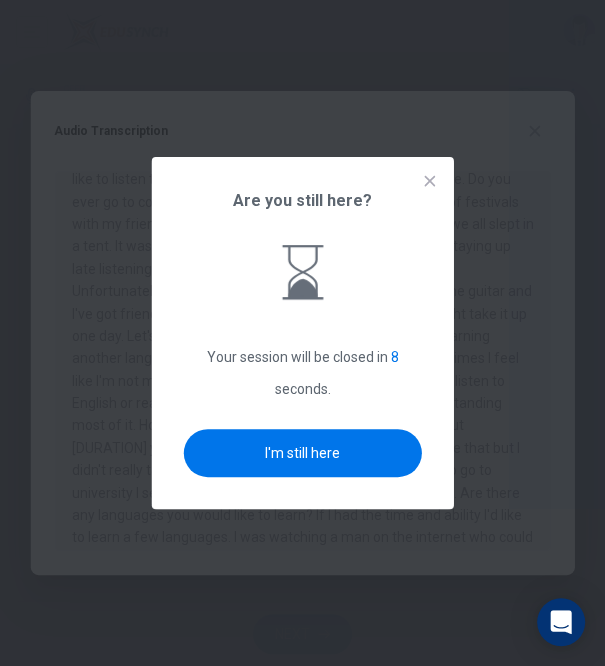 click at bounding box center (430, 181) 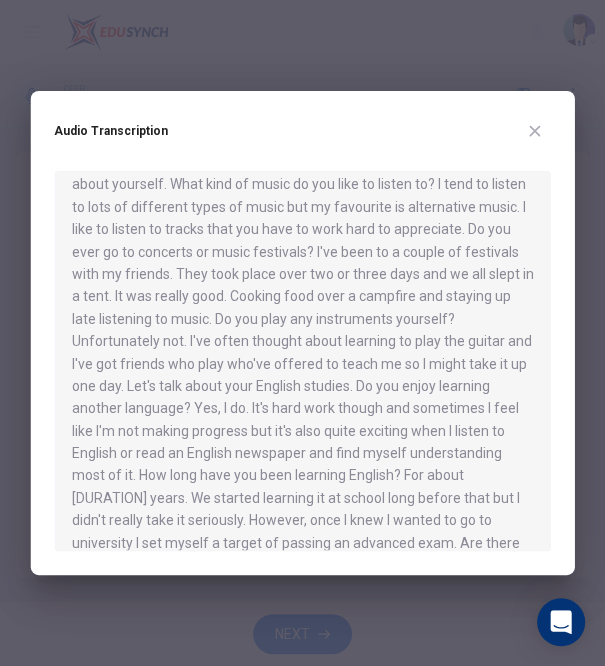 scroll, scrollTop: 18, scrollLeft: 0, axis: vertical 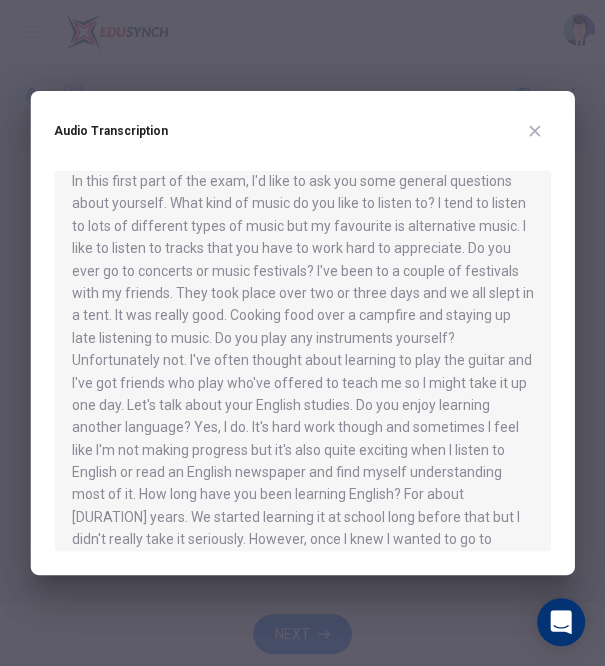 click at bounding box center [535, 131] 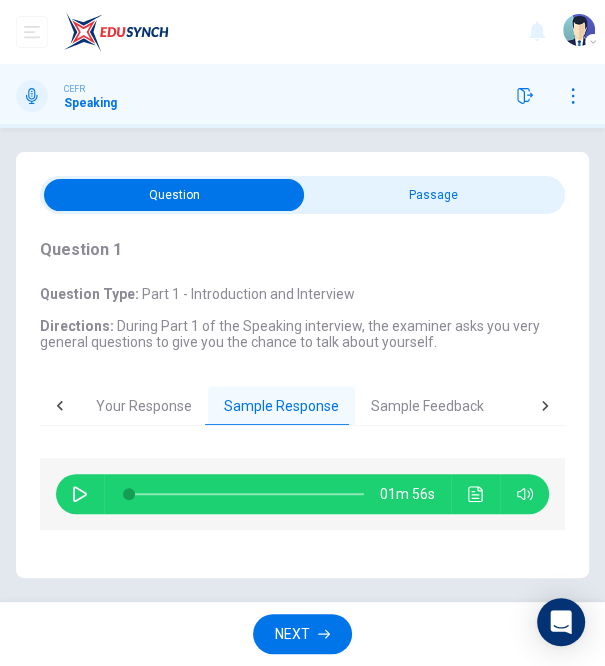 click at bounding box center (579, 30) 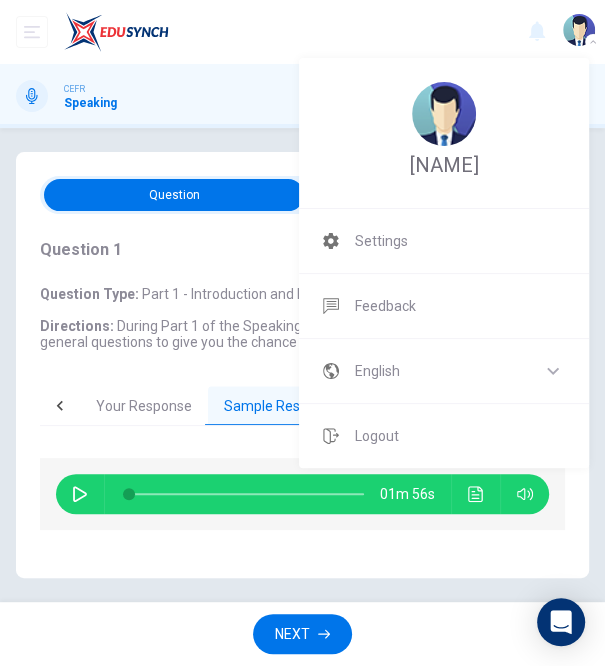 click at bounding box center (302, 333) 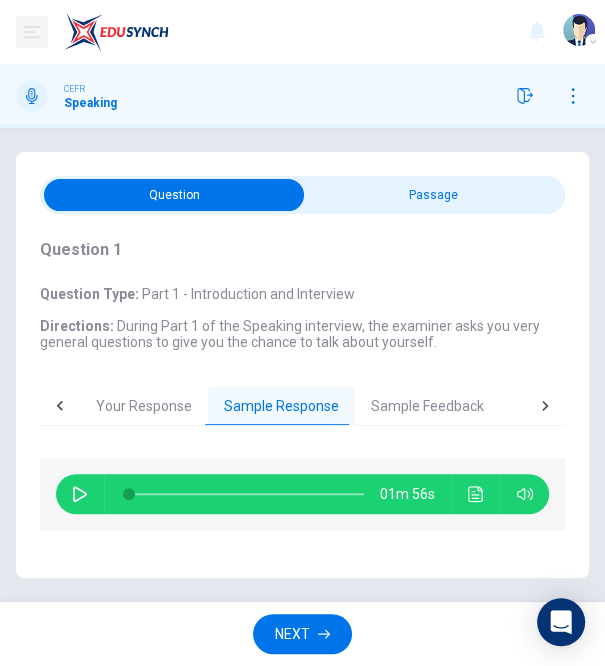 click at bounding box center [32, 32] 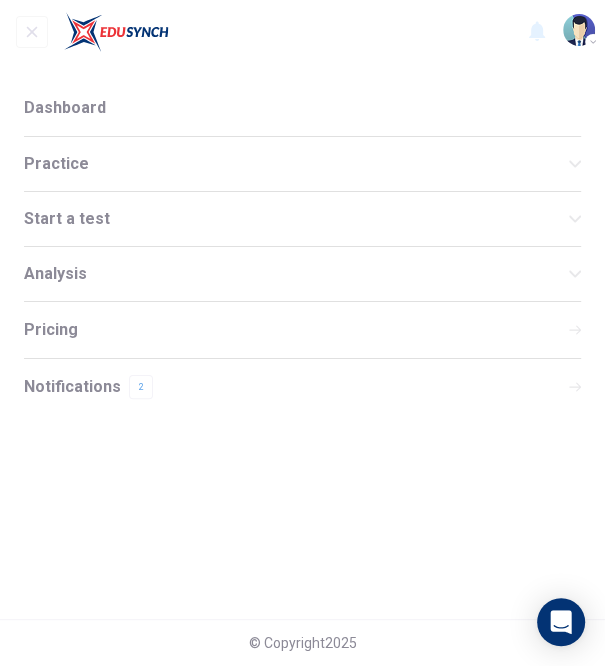 click on "Dashboard" at bounding box center (65, 108) 